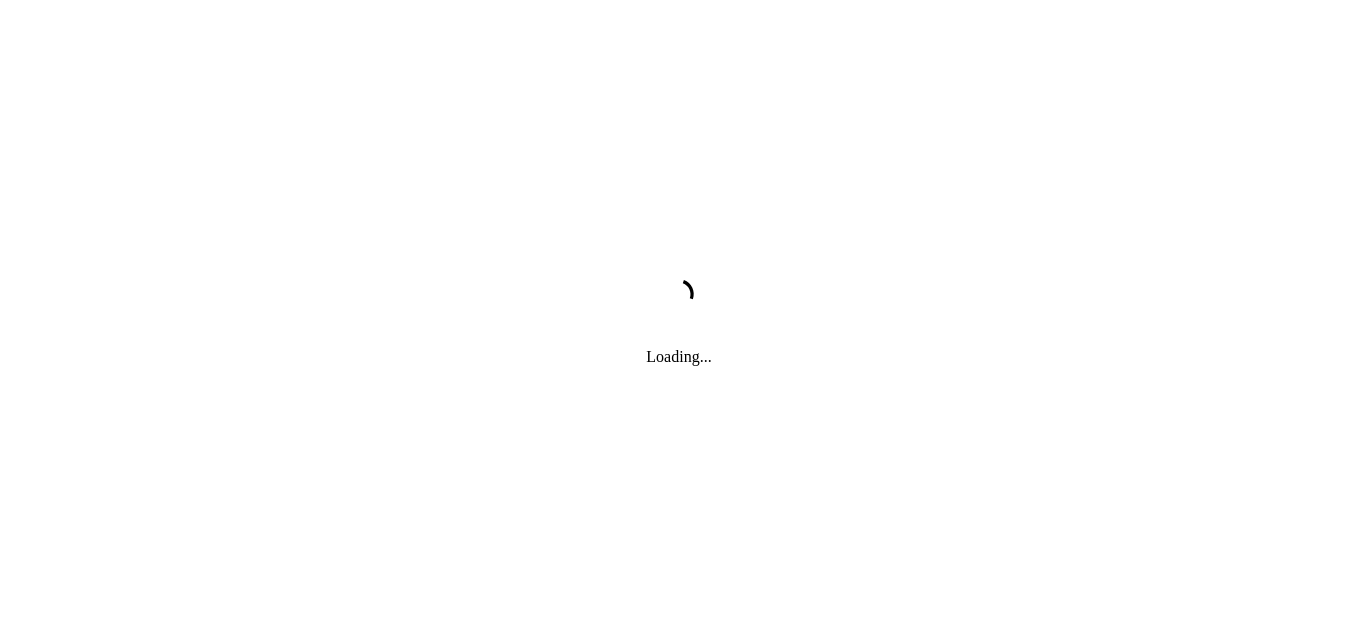 scroll, scrollTop: 0, scrollLeft: 0, axis: both 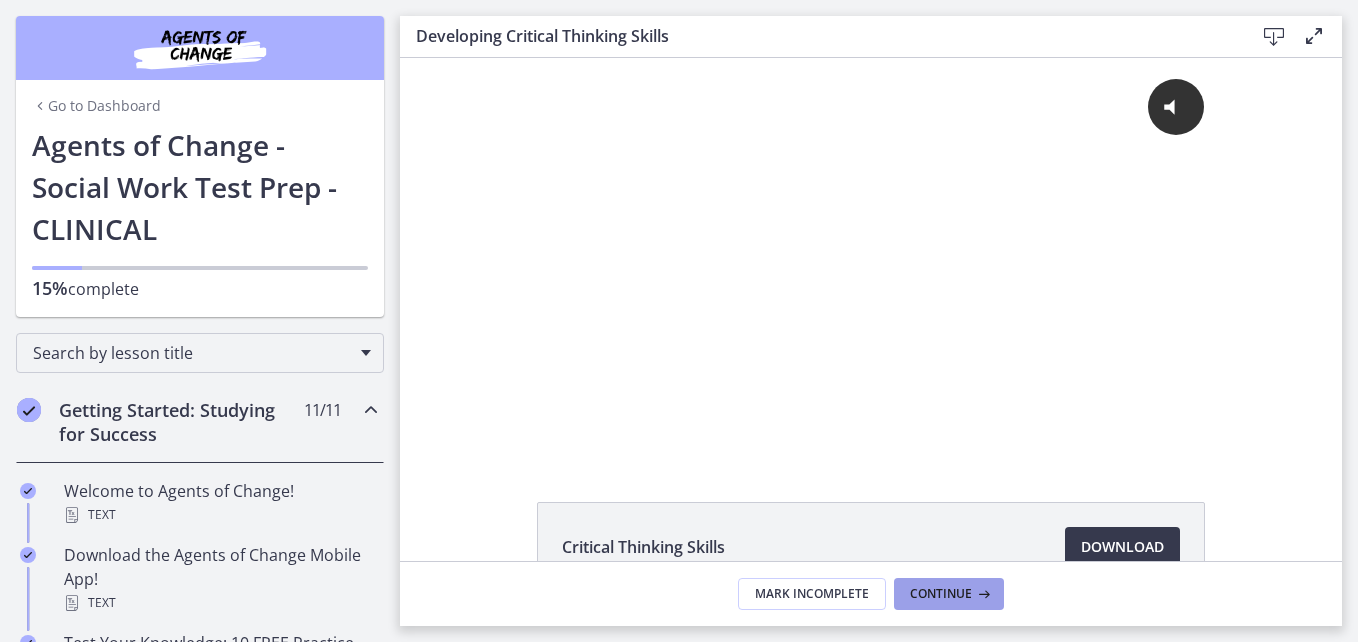 click on "Continue" at bounding box center (941, 594) 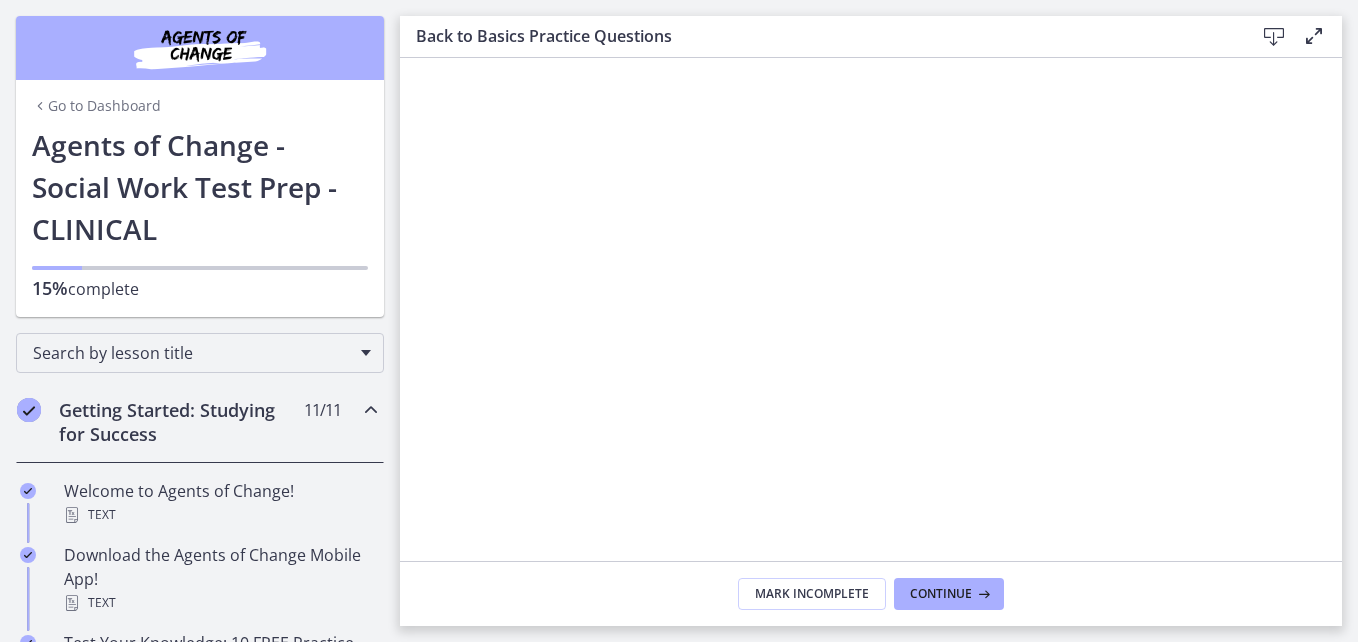 click on "Mark Incomplete
Continue" at bounding box center (871, 593) 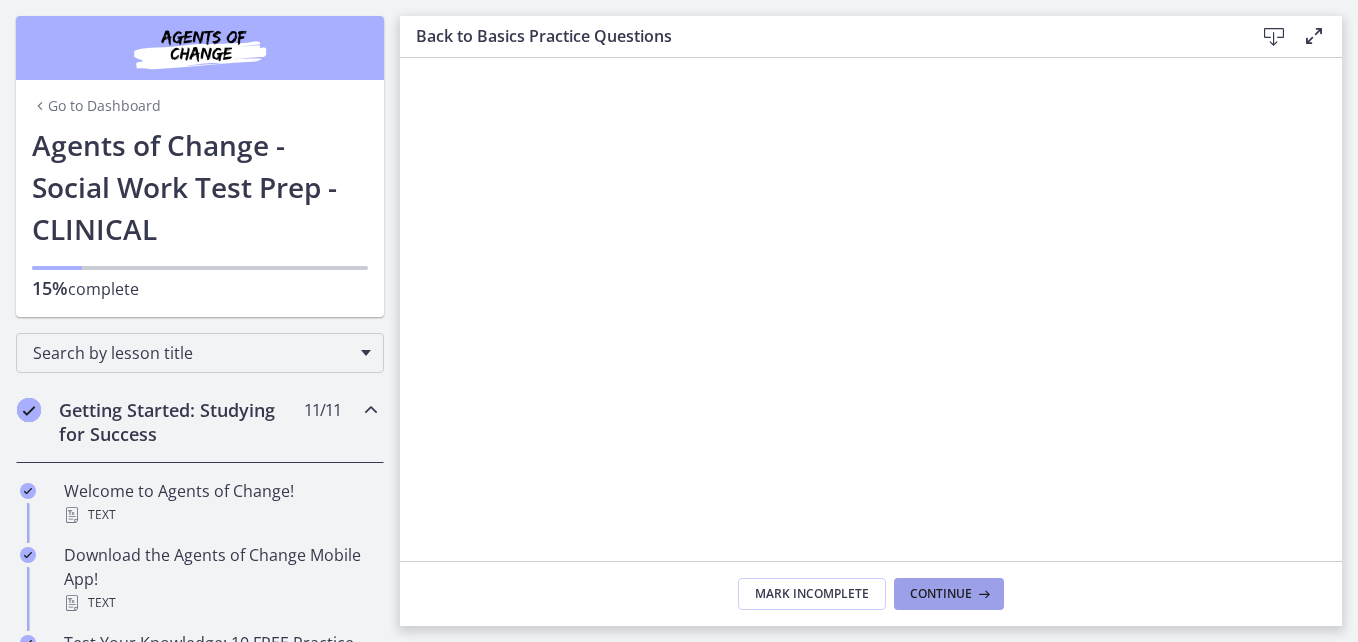 click on "Continue" at bounding box center (941, 594) 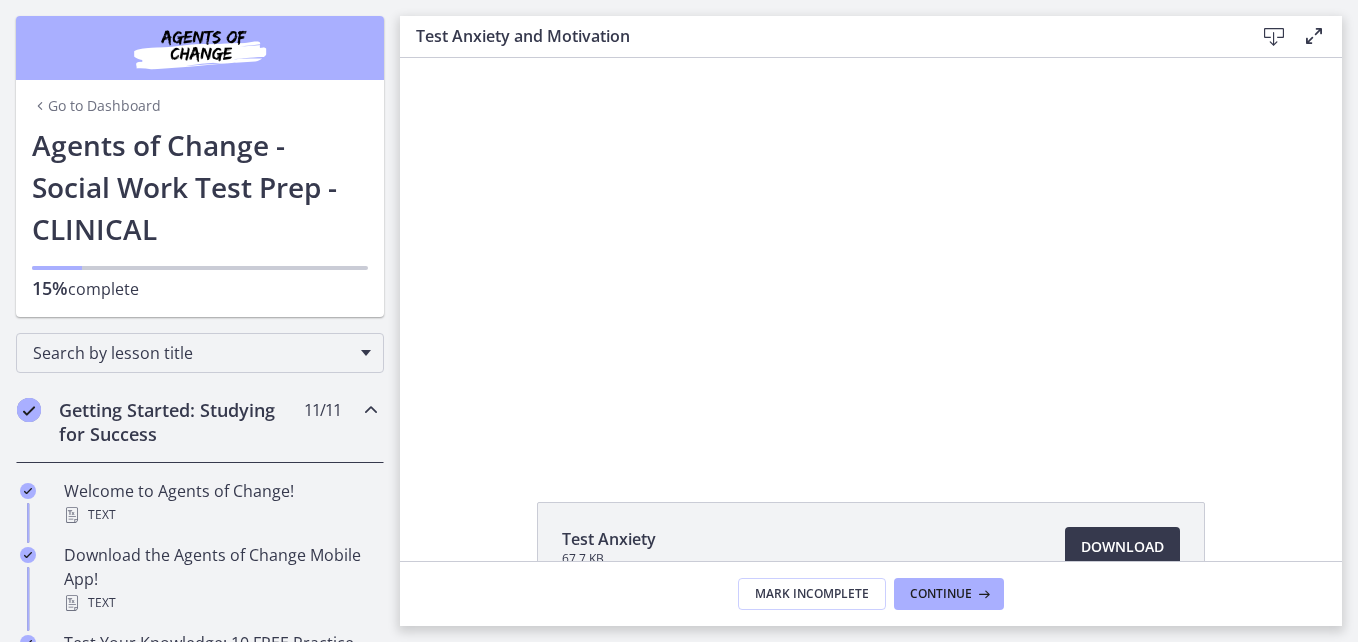scroll, scrollTop: 0, scrollLeft: 0, axis: both 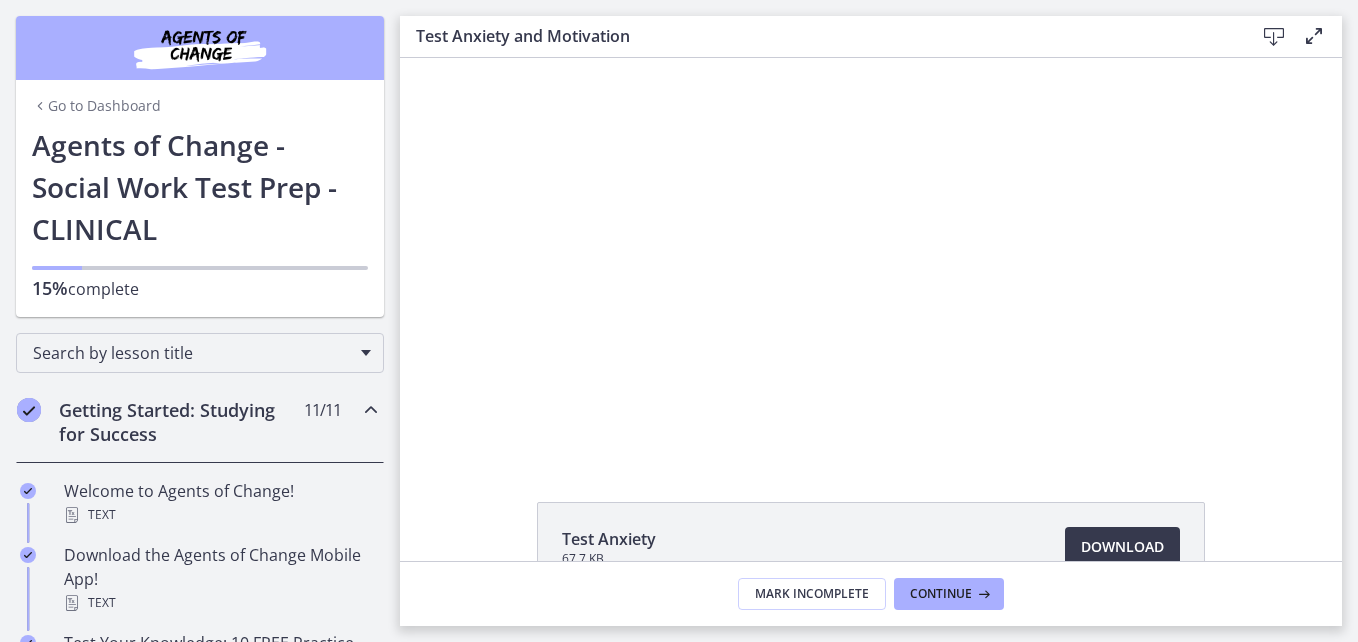 click on "Test Anxiety
67.7 KB
Download
Opens in a new window" at bounding box center [871, 547] 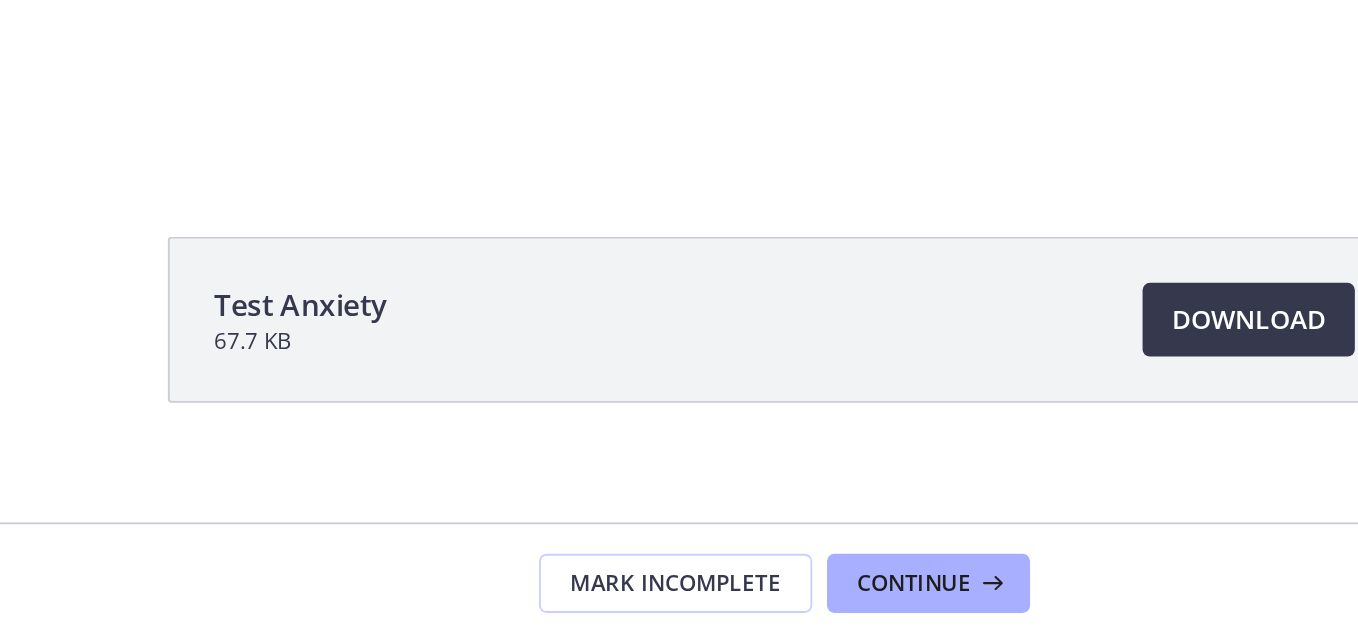 scroll, scrollTop: 82, scrollLeft: 0, axis: vertical 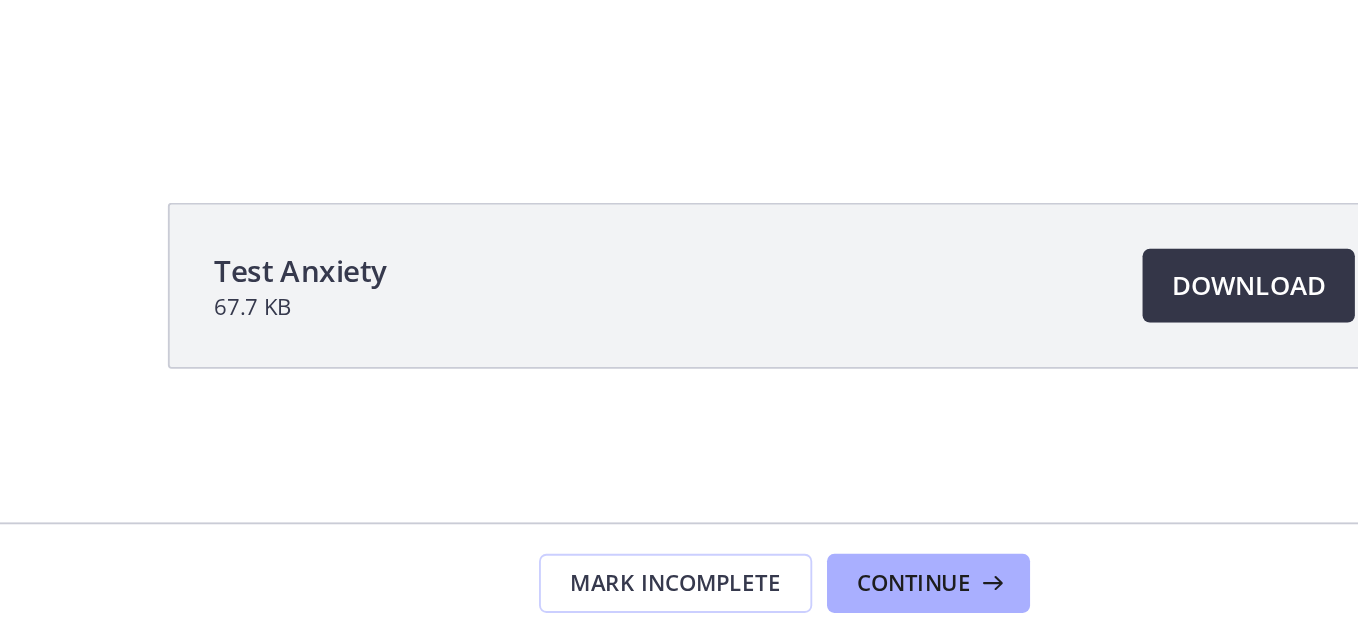 click on "Download
Opens in a new window" at bounding box center (930, 449) 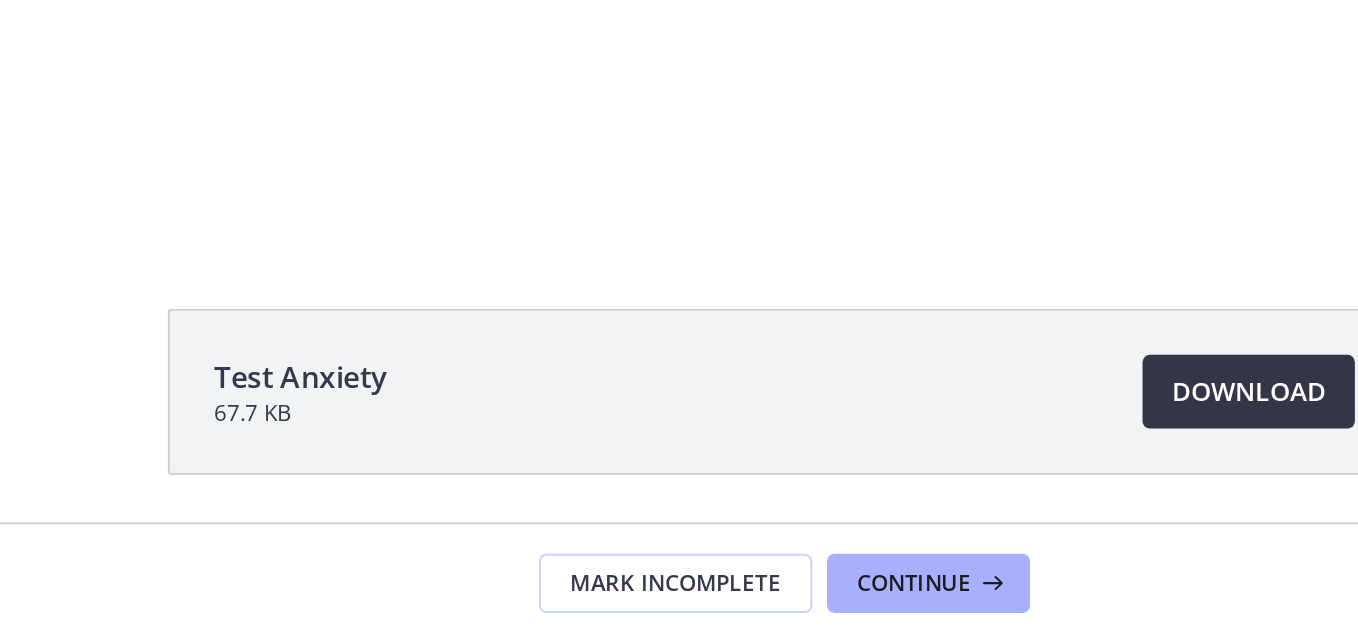 scroll, scrollTop: 0, scrollLeft: 0, axis: both 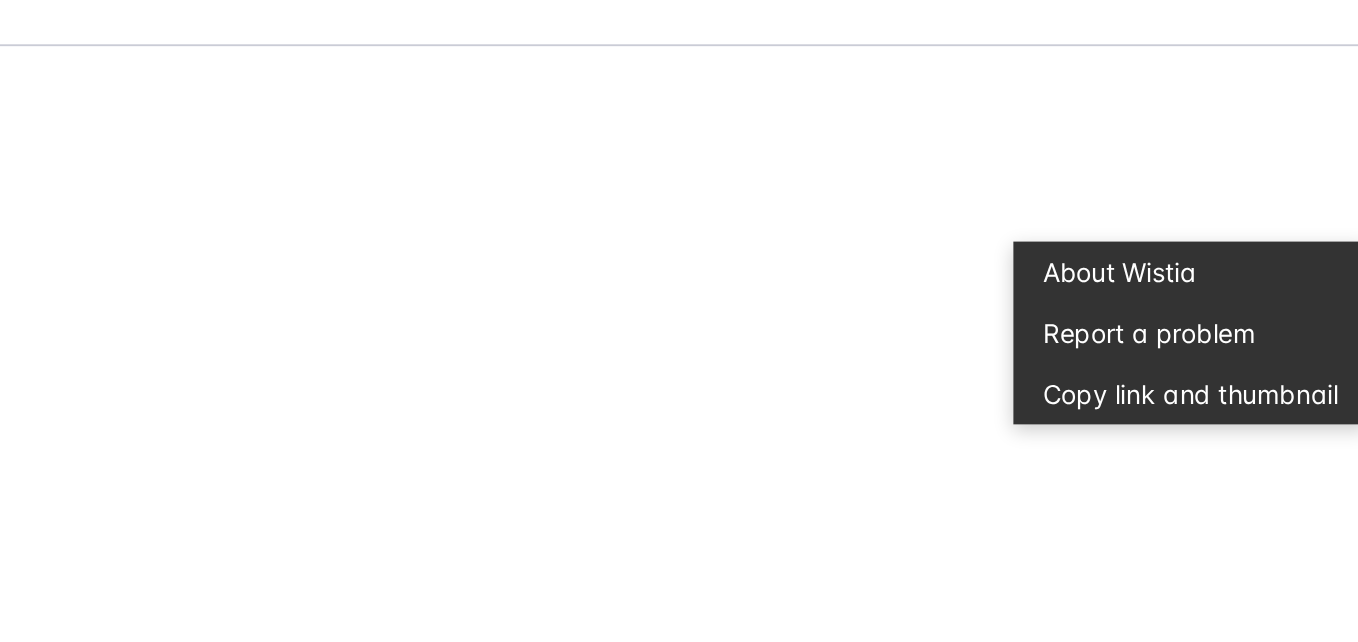 click at bounding box center (211, 161) 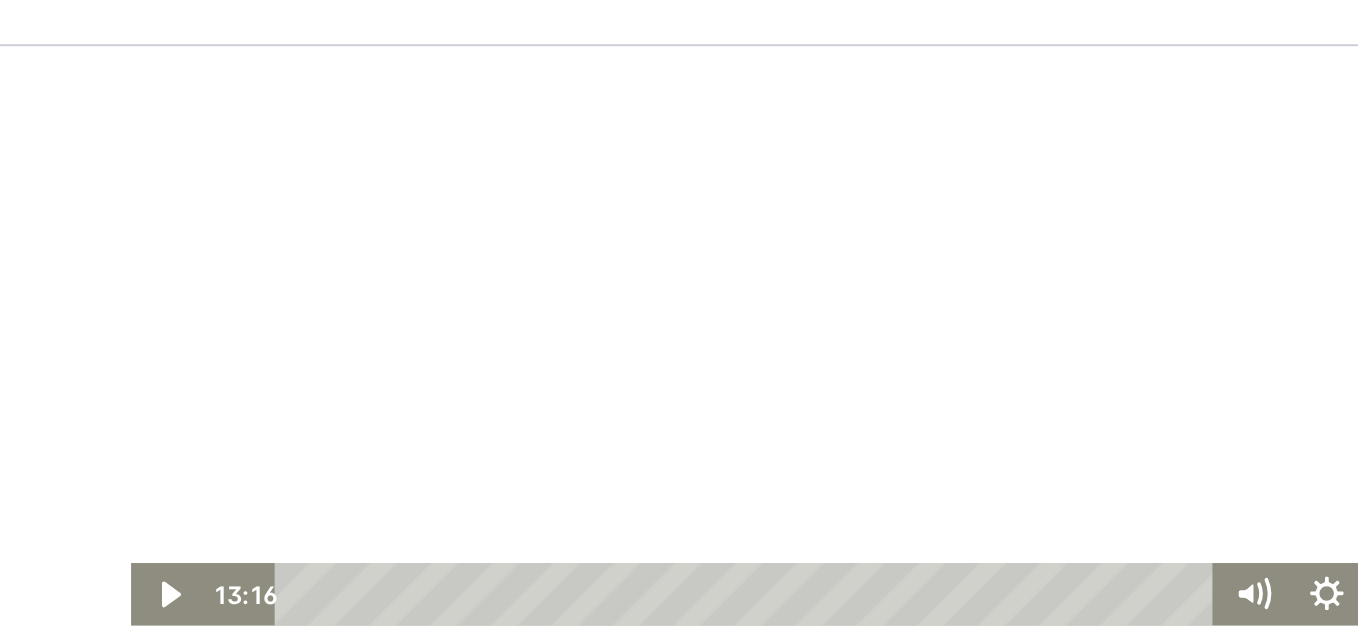 scroll, scrollTop: 83, scrollLeft: 0, axis: vertical 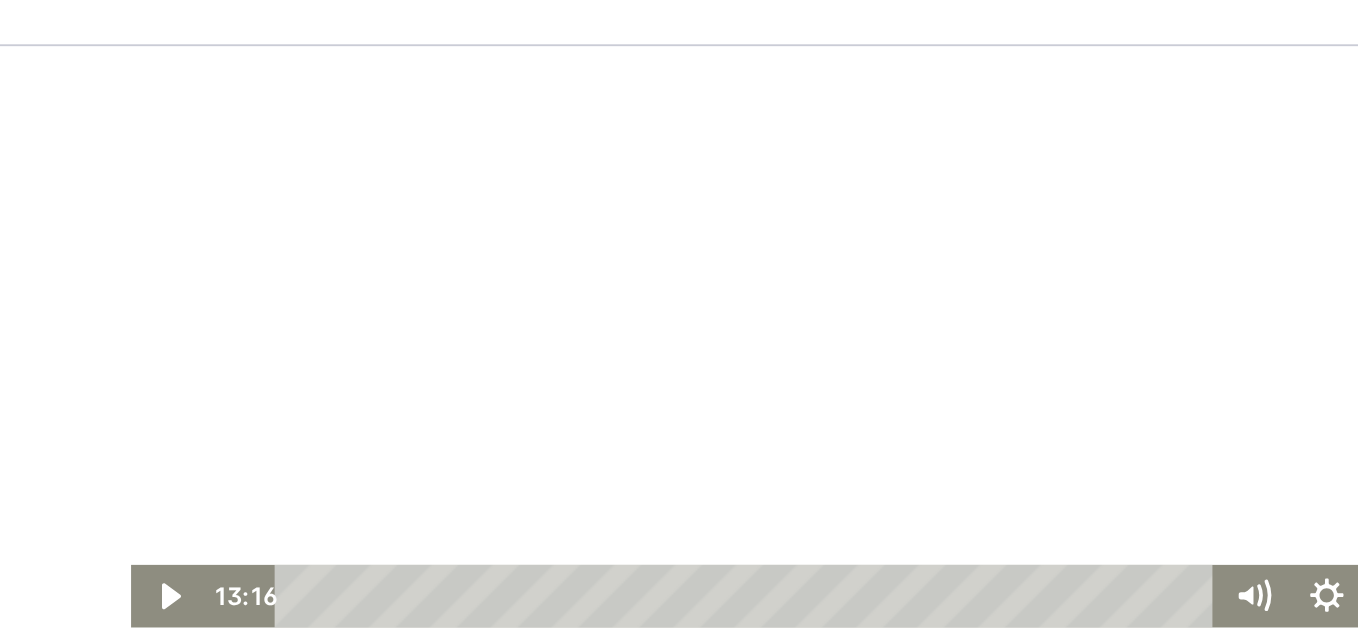 click at bounding box center [211, 92] 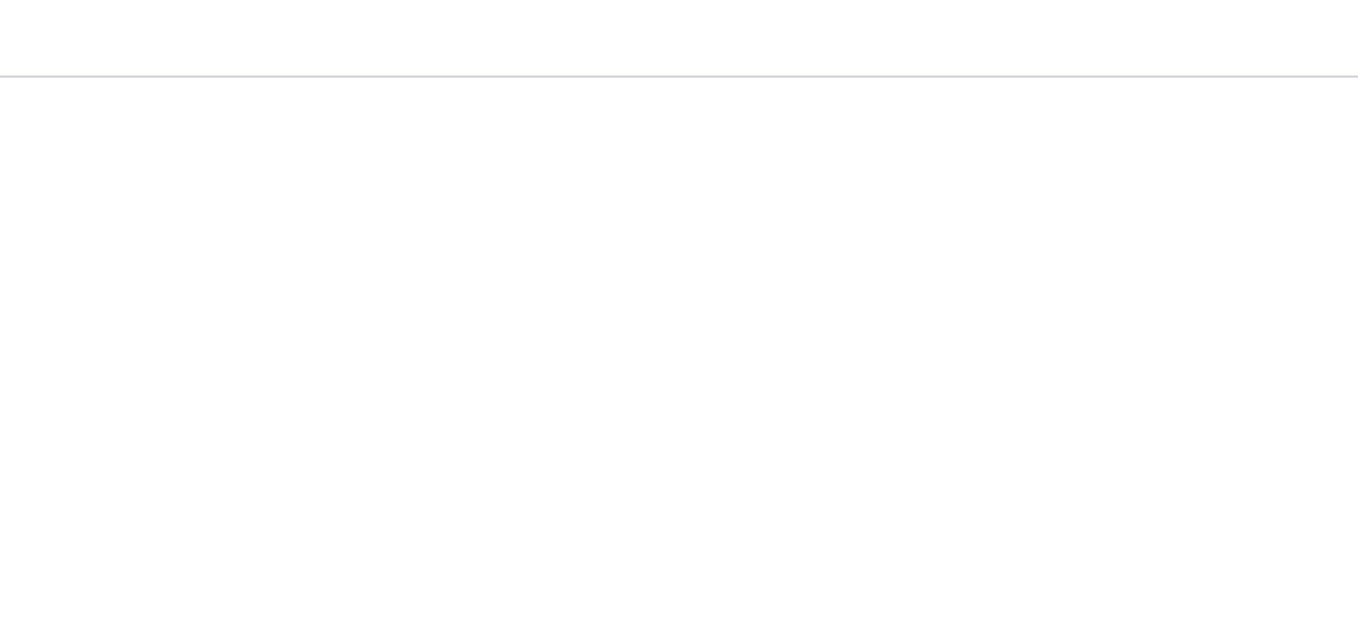 scroll, scrollTop: 95, scrollLeft: 0, axis: vertical 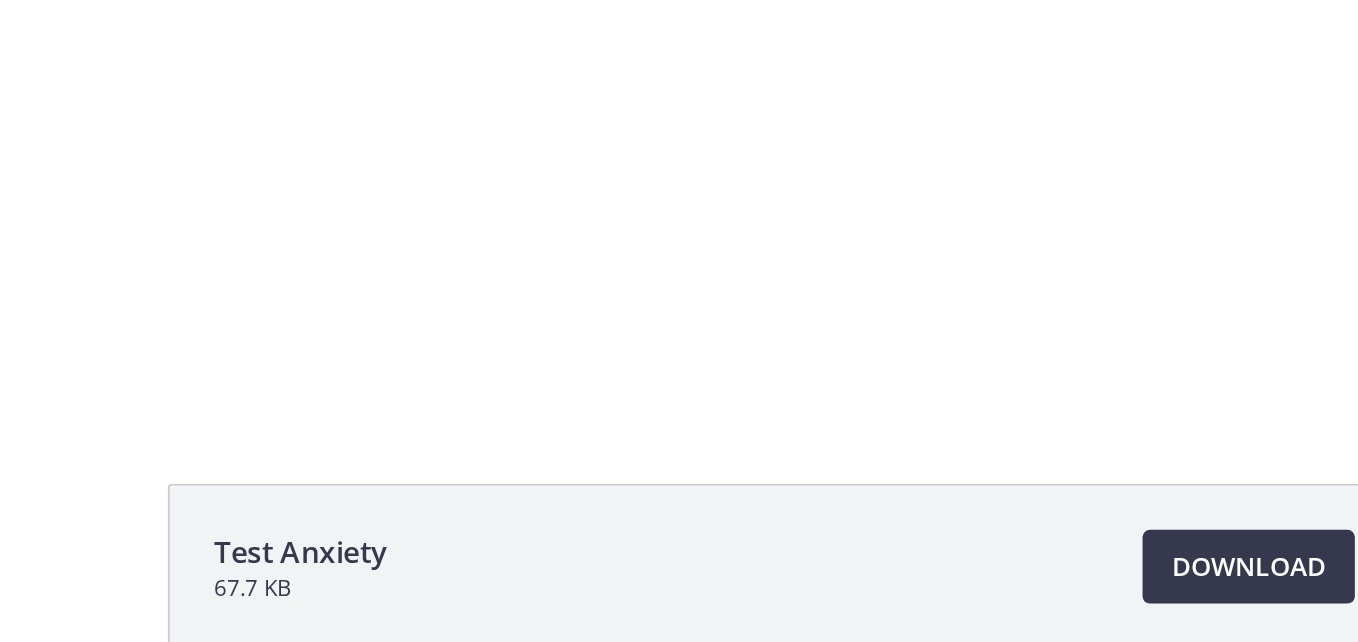click at bounding box center [211, -136] 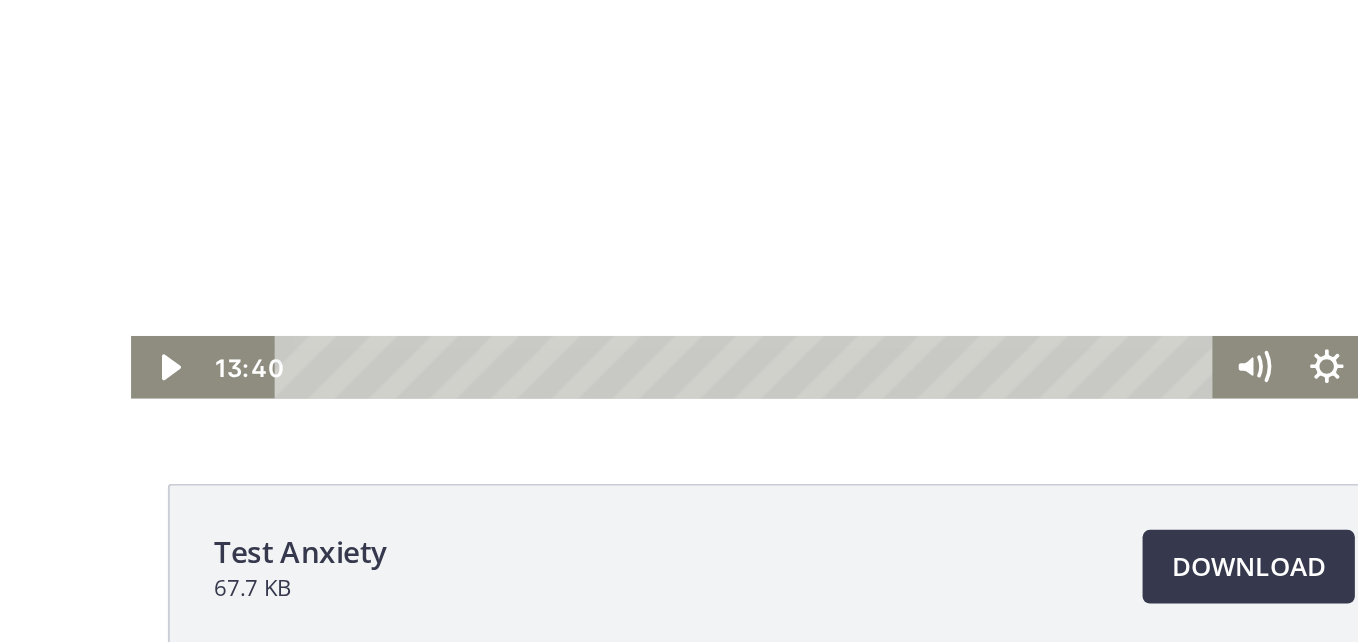click 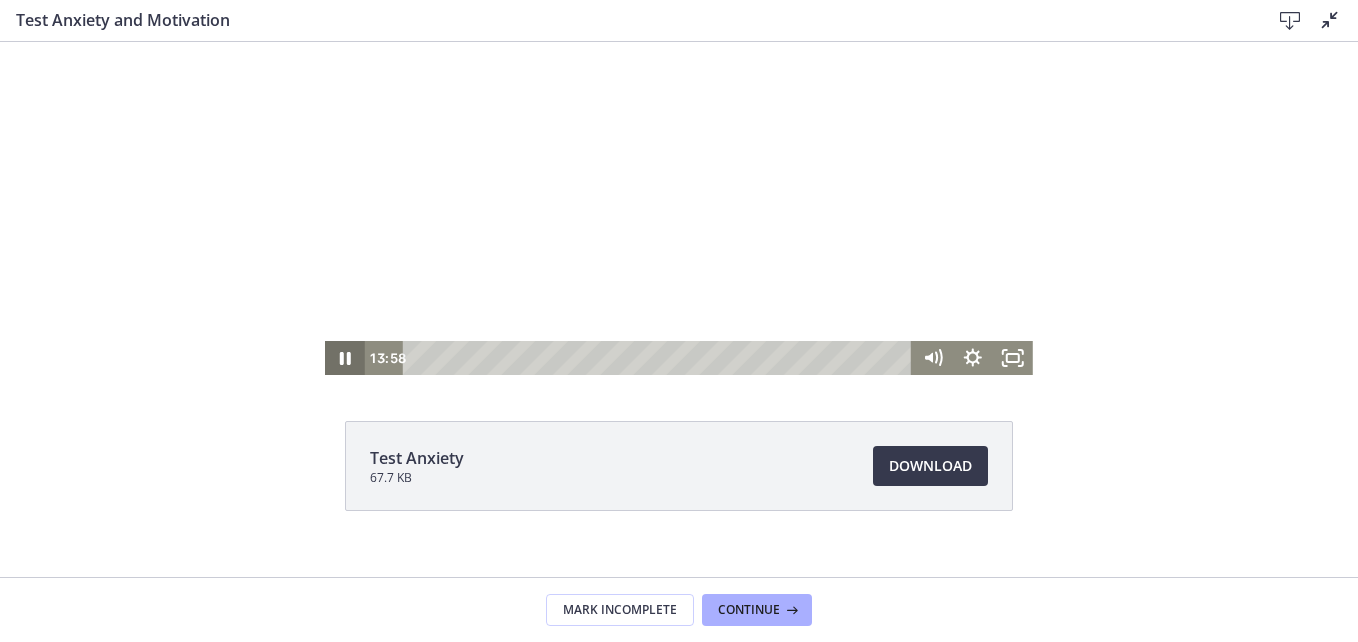 scroll, scrollTop: 0, scrollLeft: 0, axis: both 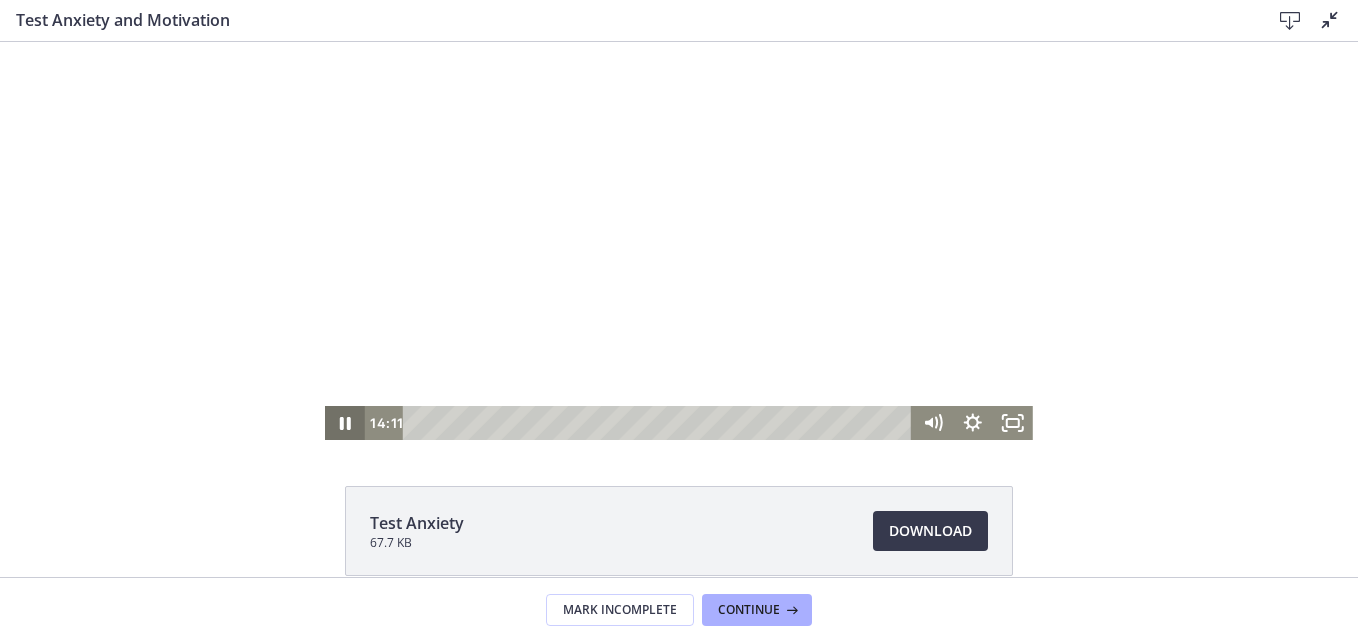 click on "Click for sound
@keyframes VOLUME_SMALL_WAVE_FLASH {
0% { opacity: 0; }
33% { opacity: 1; }
66% { opacity: 1; }
100% { opacity: 0; }
}
@keyframes VOLUME_LARGE_WAVE_FLASH {
0% { opacity: 0; }
33% { opacity: 1; }
66% { opacity: 1; }
100% { opacity: 0; }
}
.volume__small-wave {
animation: VOLUME_SMALL_WAVE_FLASH 2s infinite;
opacity: 0;
}
.volume__large-wave {
animation: VOLUME_LARGE_WAVE_FLASH 2s infinite .3s;
opacity: 0;
}
14:11 33:40" at bounding box center (679, 241) 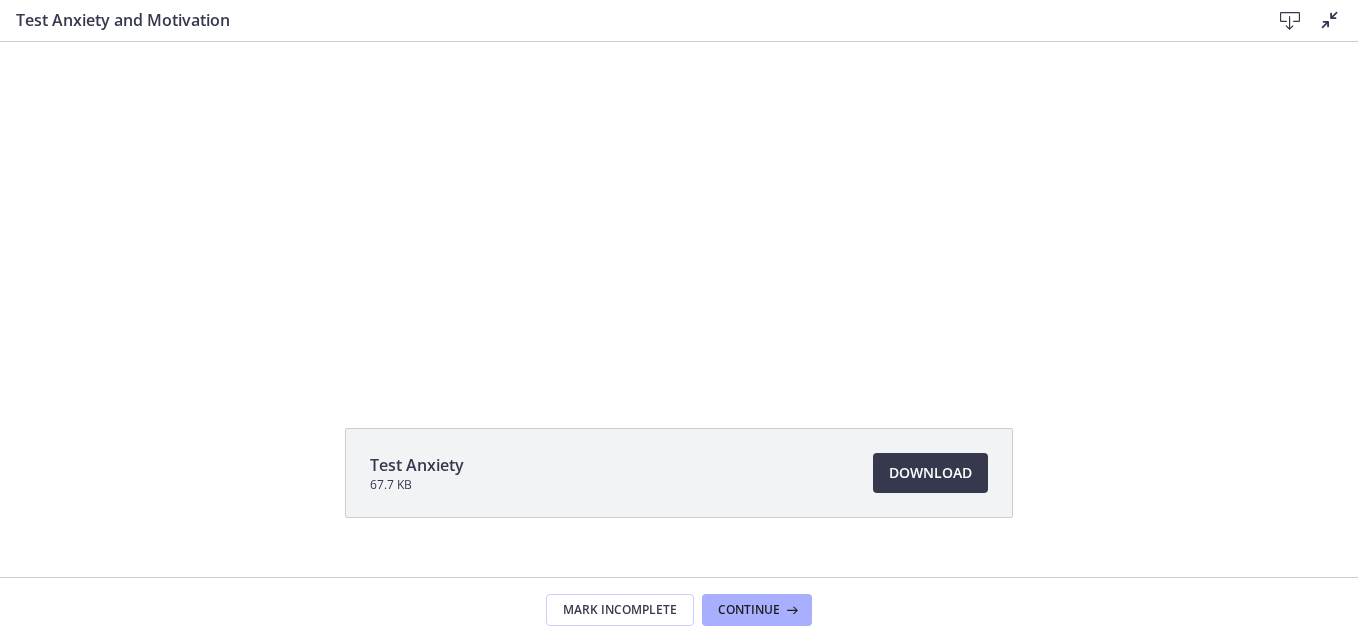 scroll, scrollTop: 95, scrollLeft: 0, axis: vertical 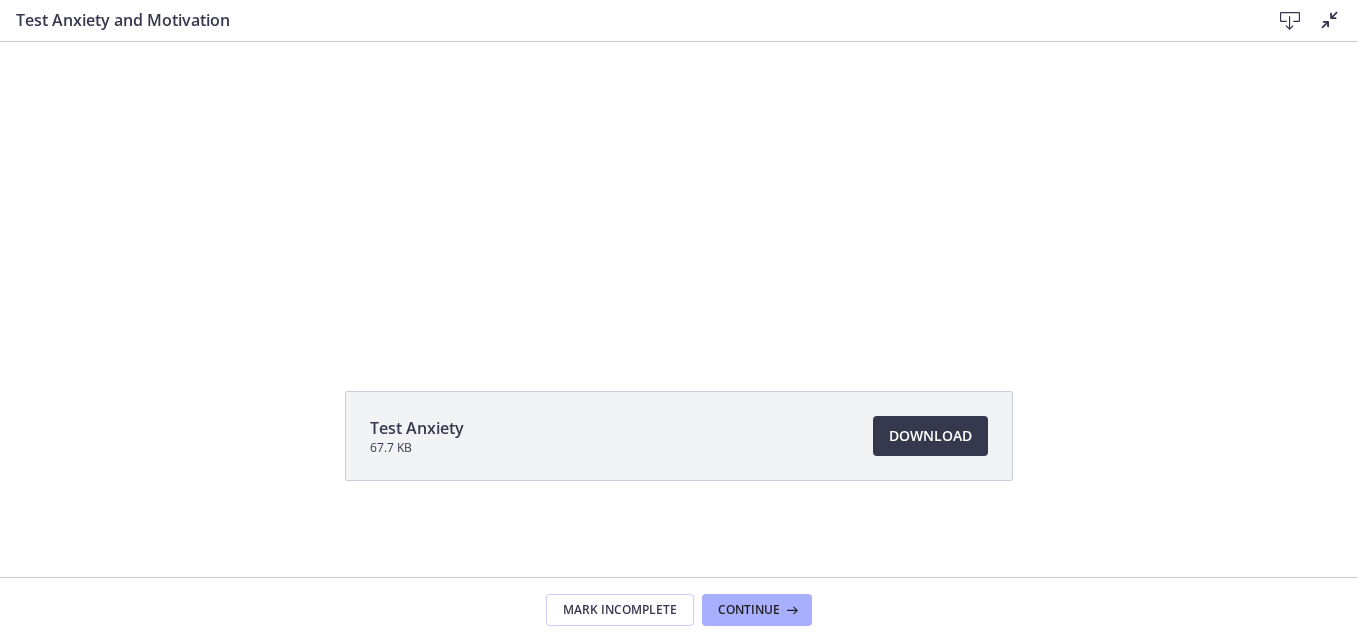 click on "Click for sound
@keyframes VOLUME_SMALL_WAVE_FLASH {
0% { opacity: 0; }
33% { opacity: 1; }
66% { opacity: 1; }
100% { opacity: 0; }
}
@keyframes VOLUME_LARGE_WAVE_FLASH {
0% { opacity: 0; }
33% { opacity: 1; }
66% { opacity: 1; }
100% { opacity: 0; }
}
.volume__small-wave {
animation: VOLUME_SMALL_WAVE_FLASH 2s infinite;
opacity: 0;
}
.volume__large-wave {
animation: VOLUME_LARGE_WAVE_FLASH 2s infinite .3s;
opacity: 0;
}
14:25 33:40" at bounding box center [679, 146] 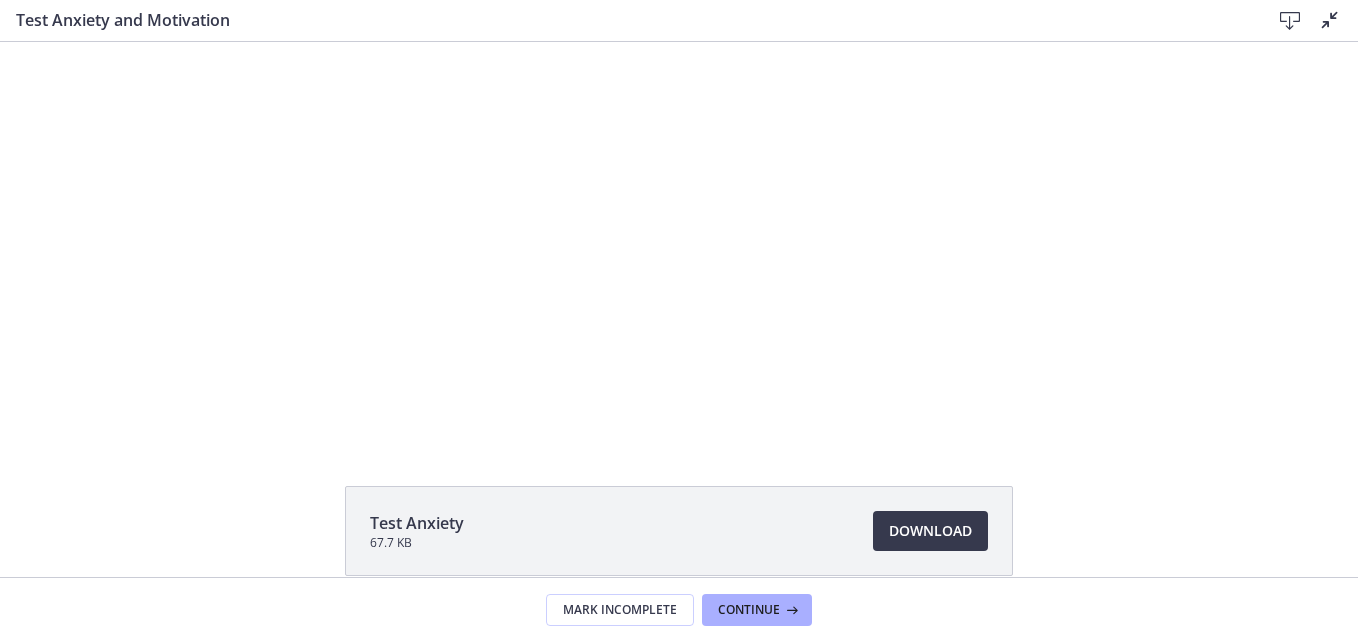 scroll, scrollTop: 95, scrollLeft: 0, axis: vertical 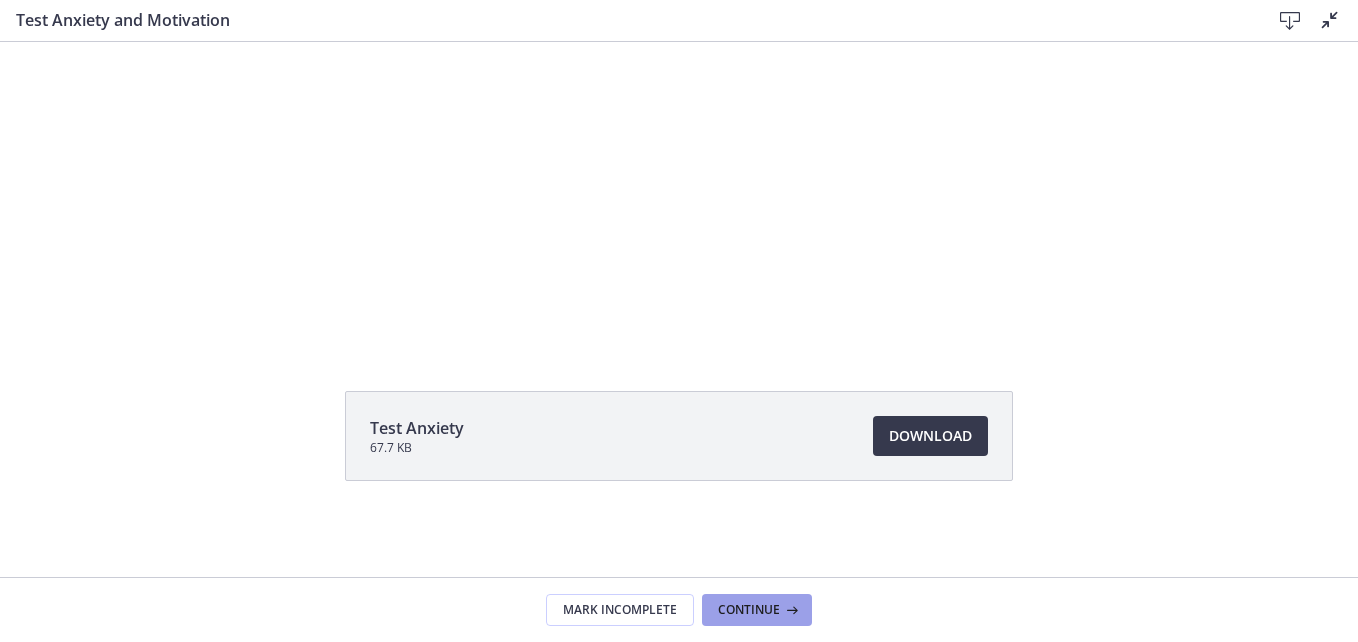 click on "Continue" at bounding box center (749, 610) 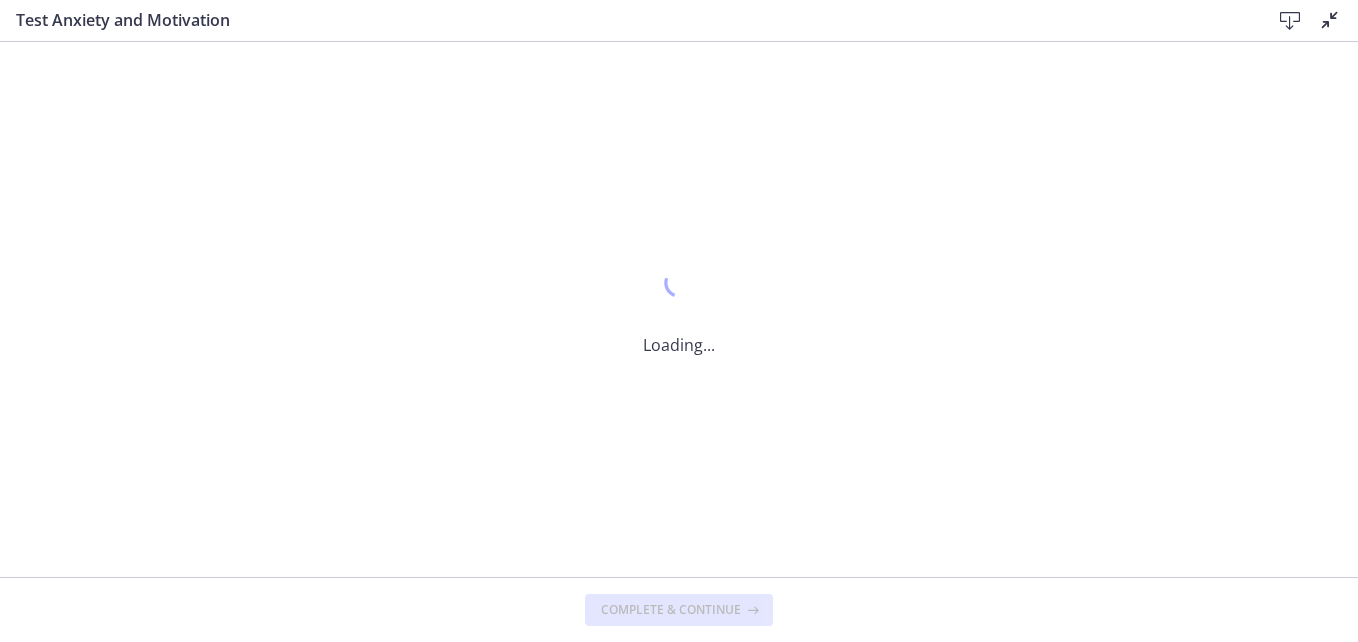 scroll, scrollTop: 0, scrollLeft: 0, axis: both 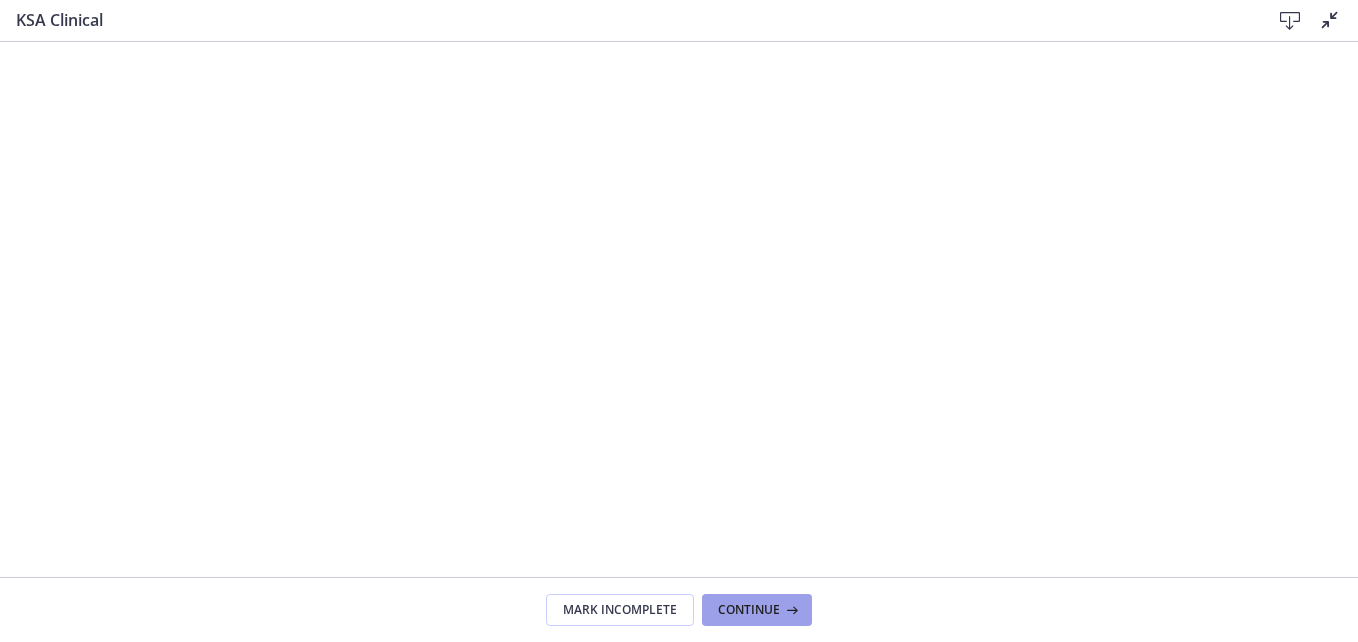 click on "Continue" at bounding box center [757, 610] 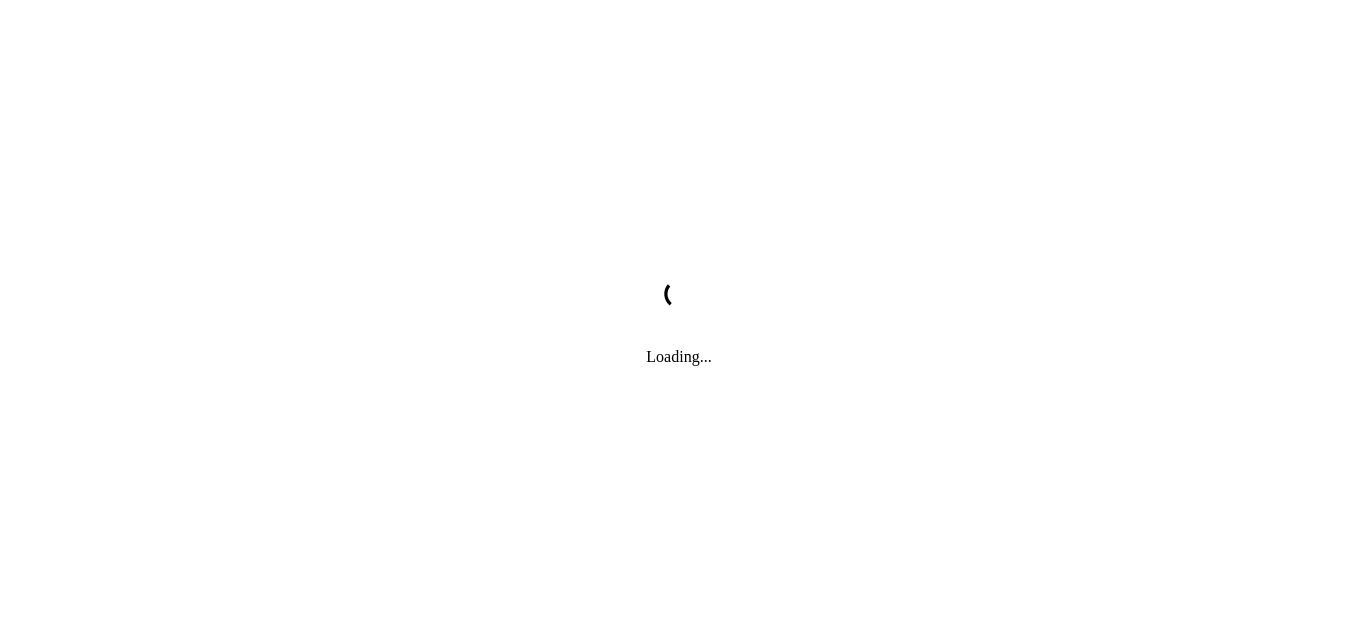 scroll, scrollTop: 0, scrollLeft: 0, axis: both 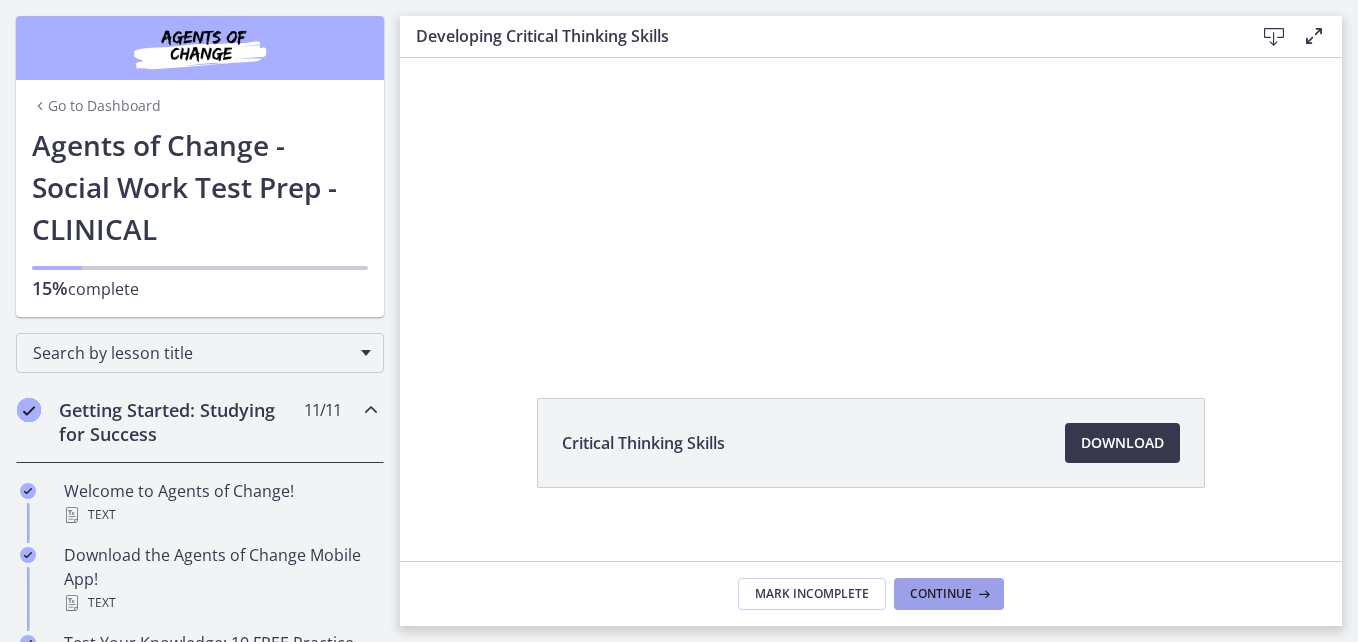 click on "Continue" at bounding box center (949, 594) 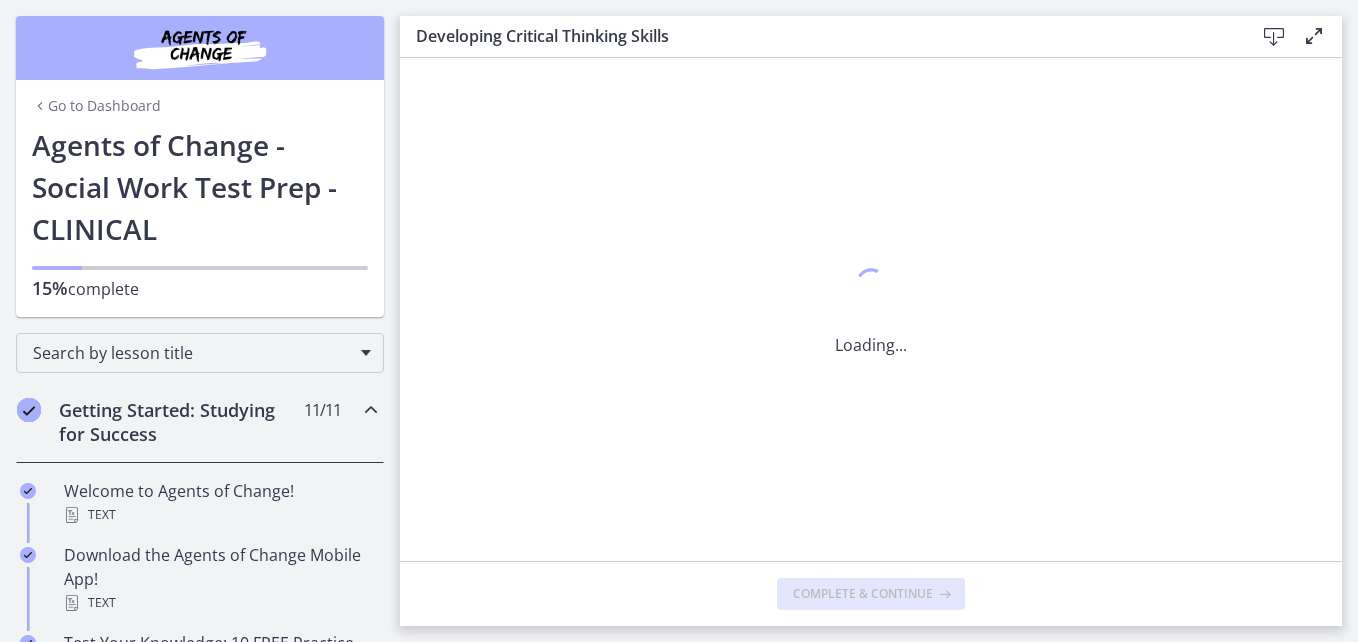 scroll, scrollTop: 0, scrollLeft: 0, axis: both 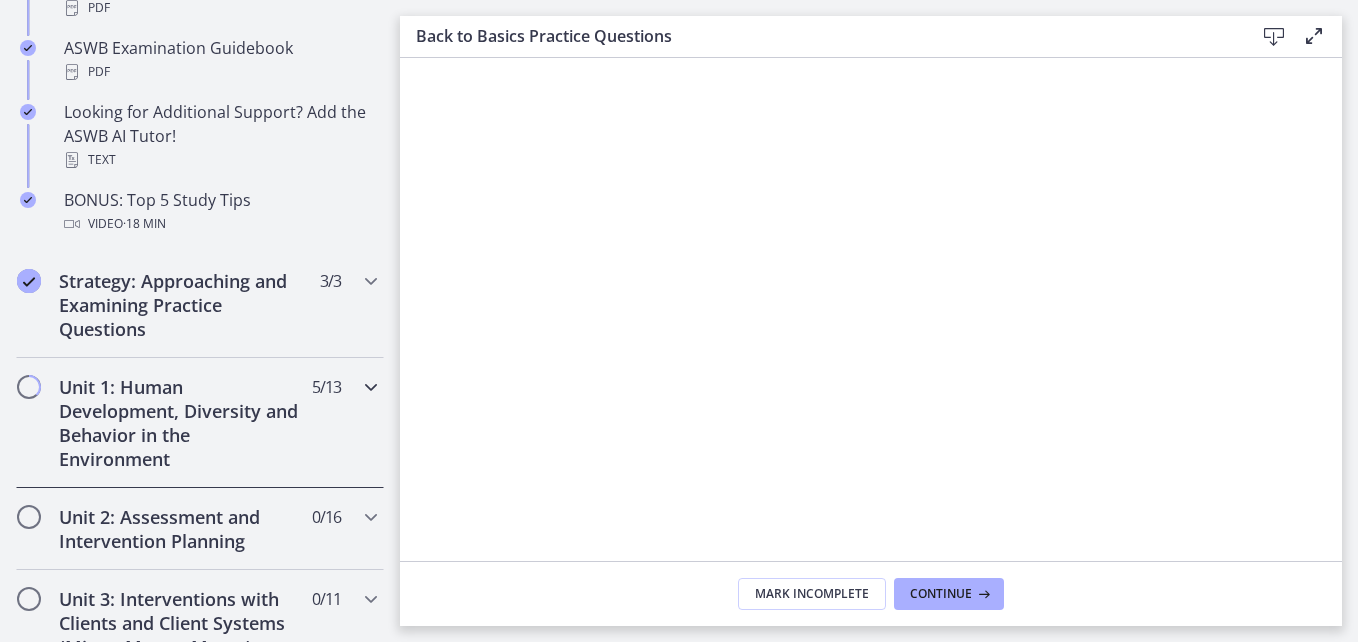 click on "Unit 1: Human Development, Diversity and Behavior in the Environment" at bounding box center [181, 423] 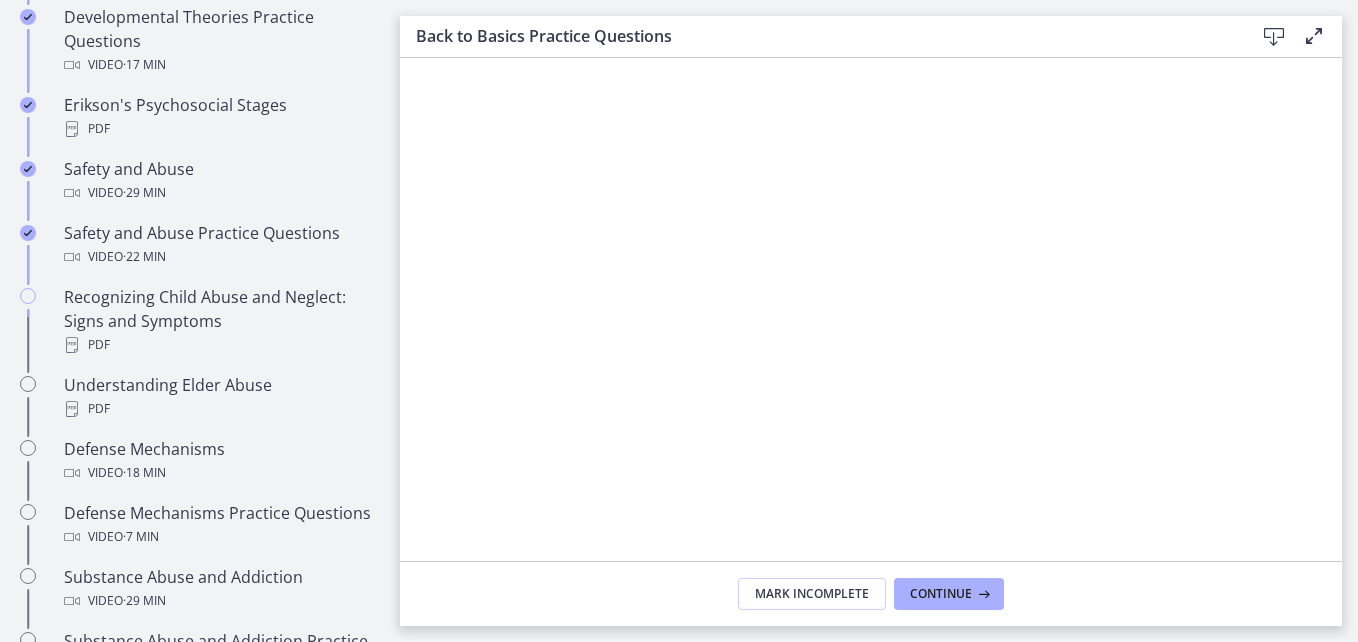 scroll, scrollTop: 802, scrollLeft: 0, axis: vertical 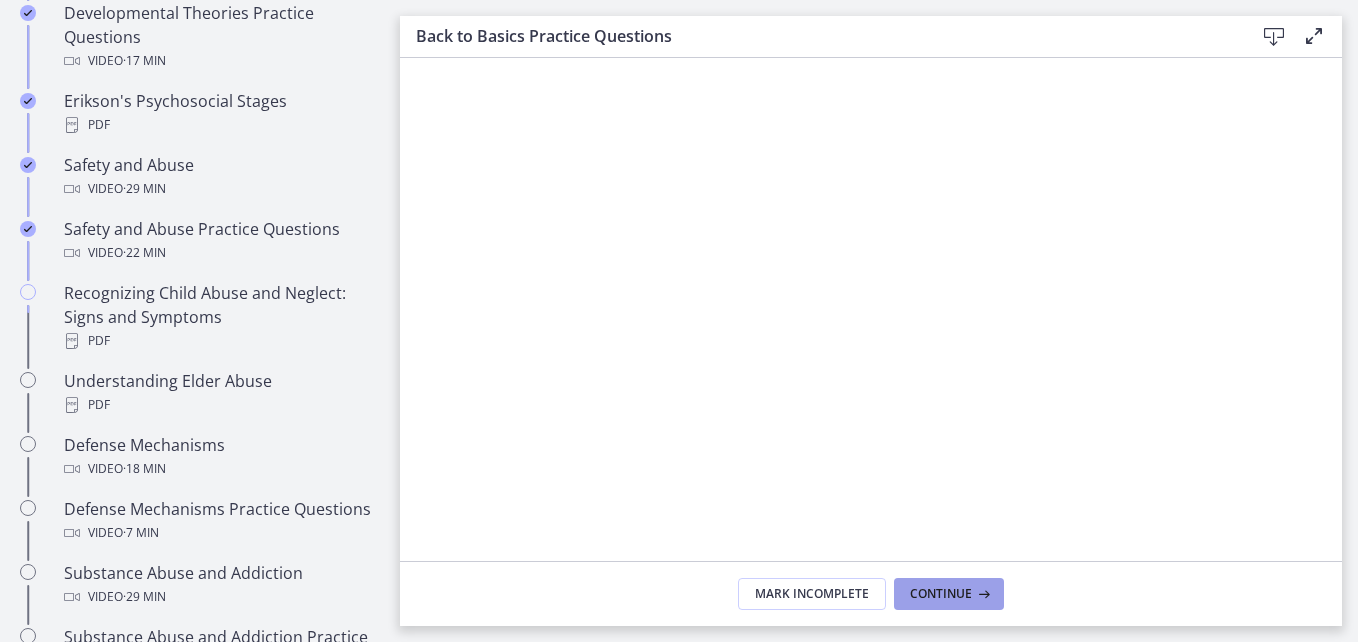 click on "Continue" at bounding box center [941, 594] 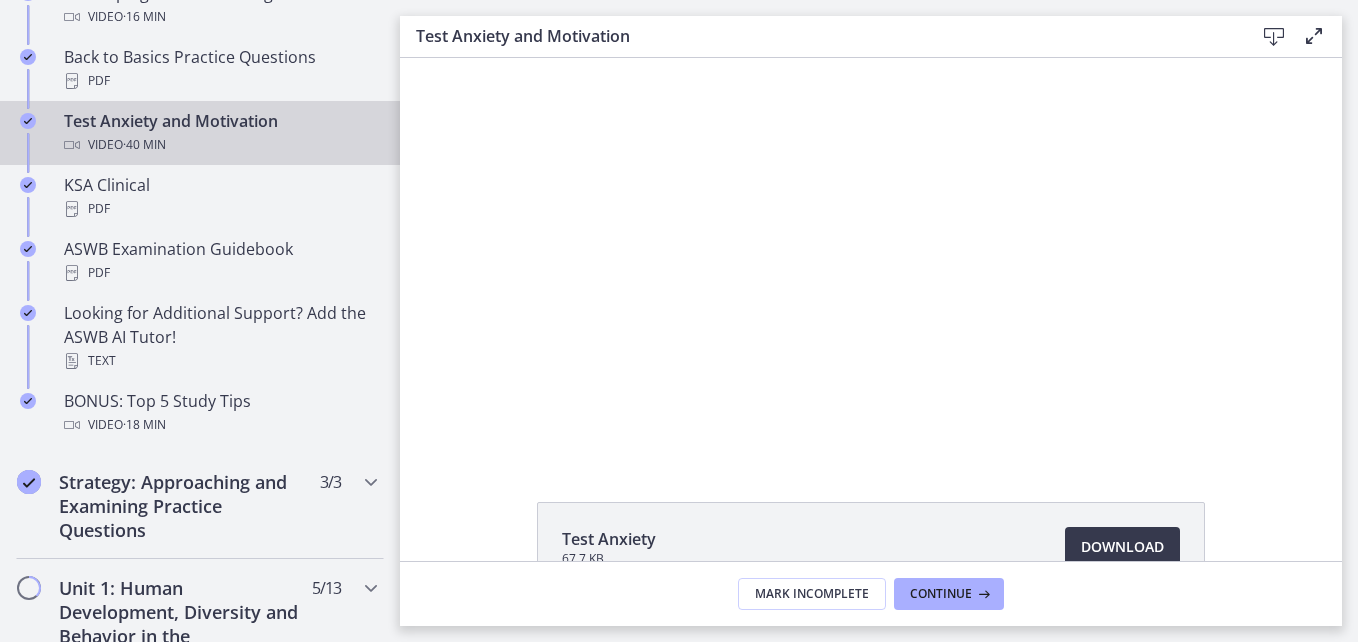 scroll, scrollTop: 0, scrollLeft: 0, axis: both 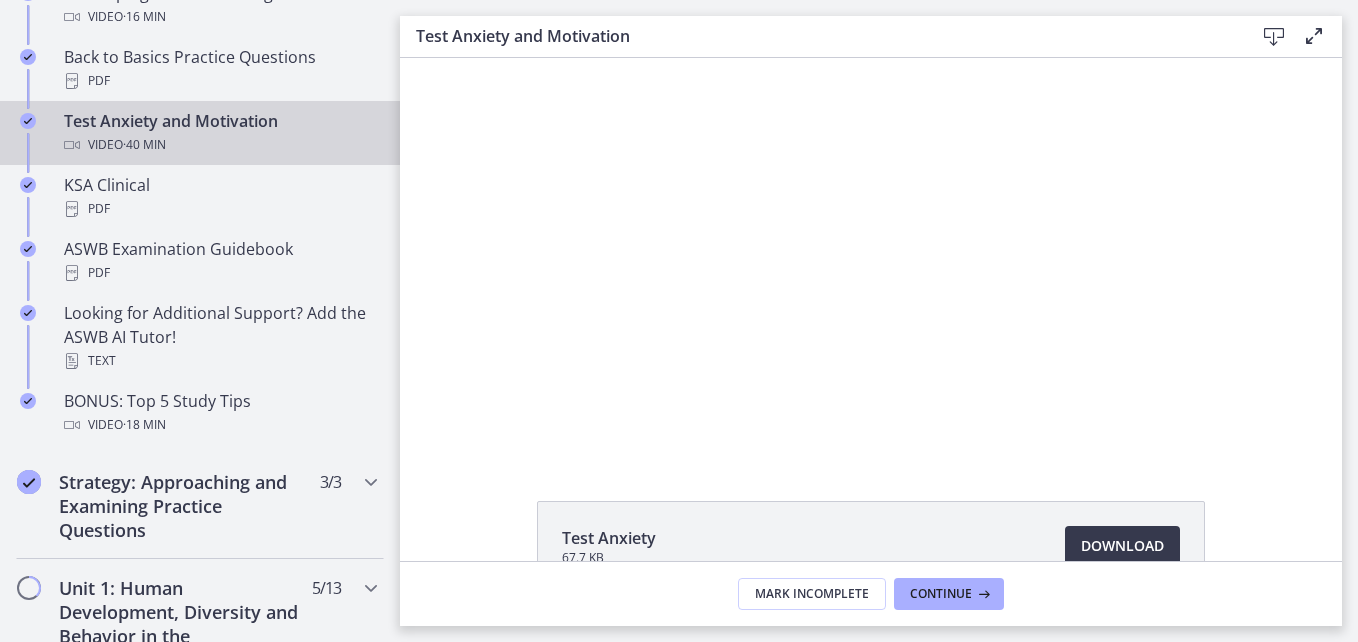 click at bounding box center (871, 256) 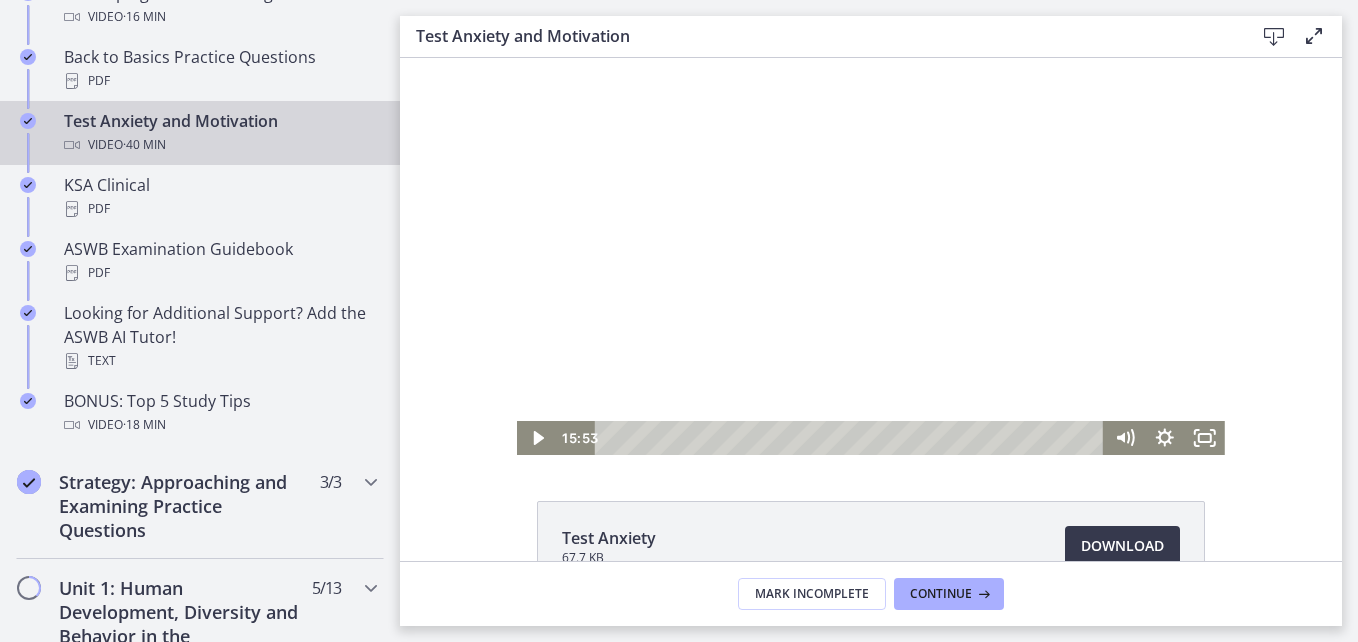 click 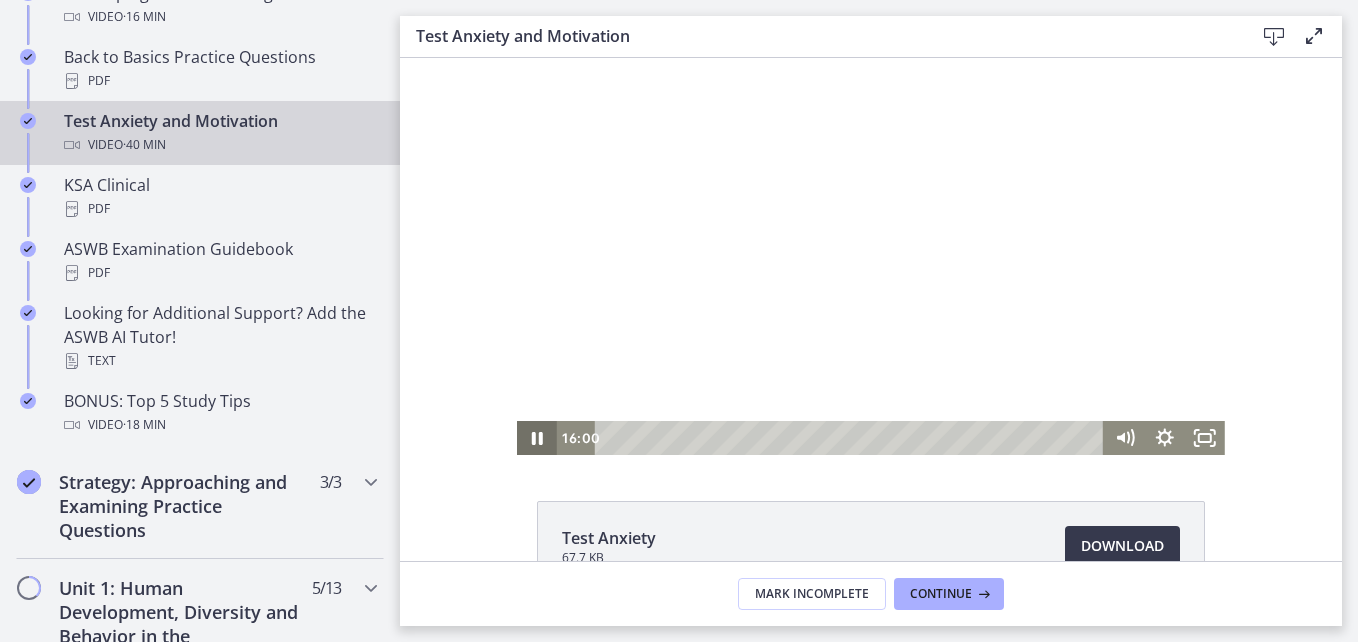 scroll, scrollTop: 127, scrollLeft: 0, axis: vertical 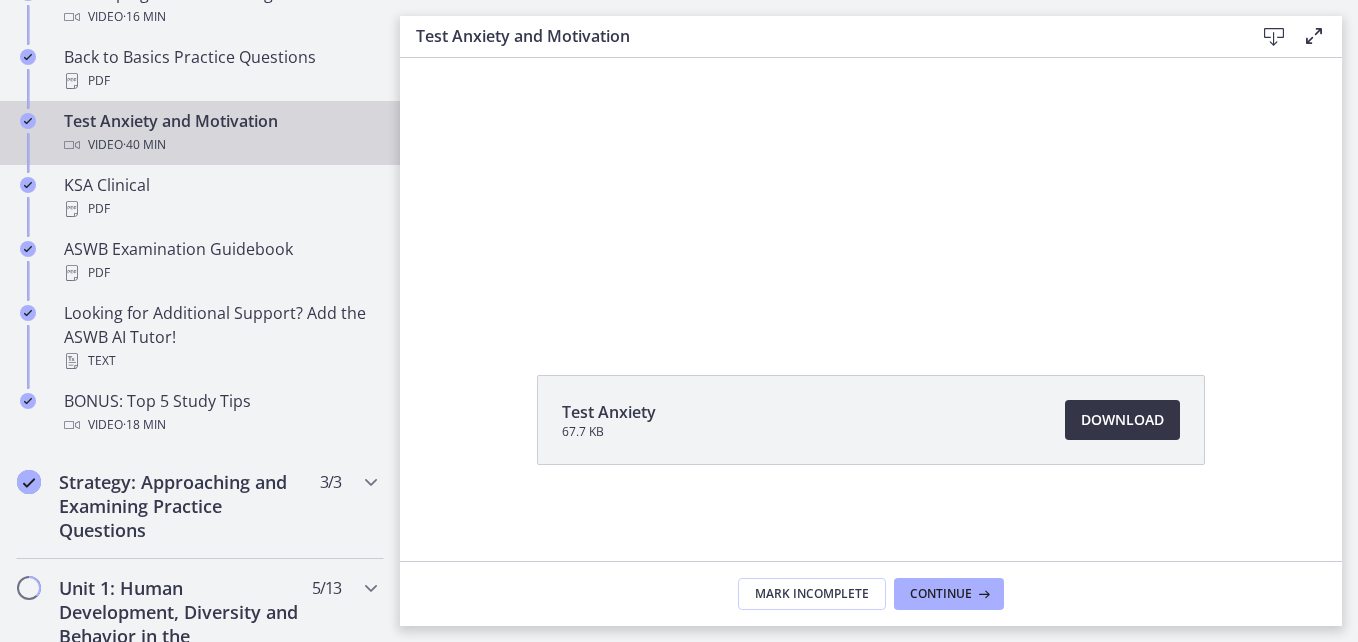 click on "Download
Opens in a new window" at bounding box center (1122, 420) 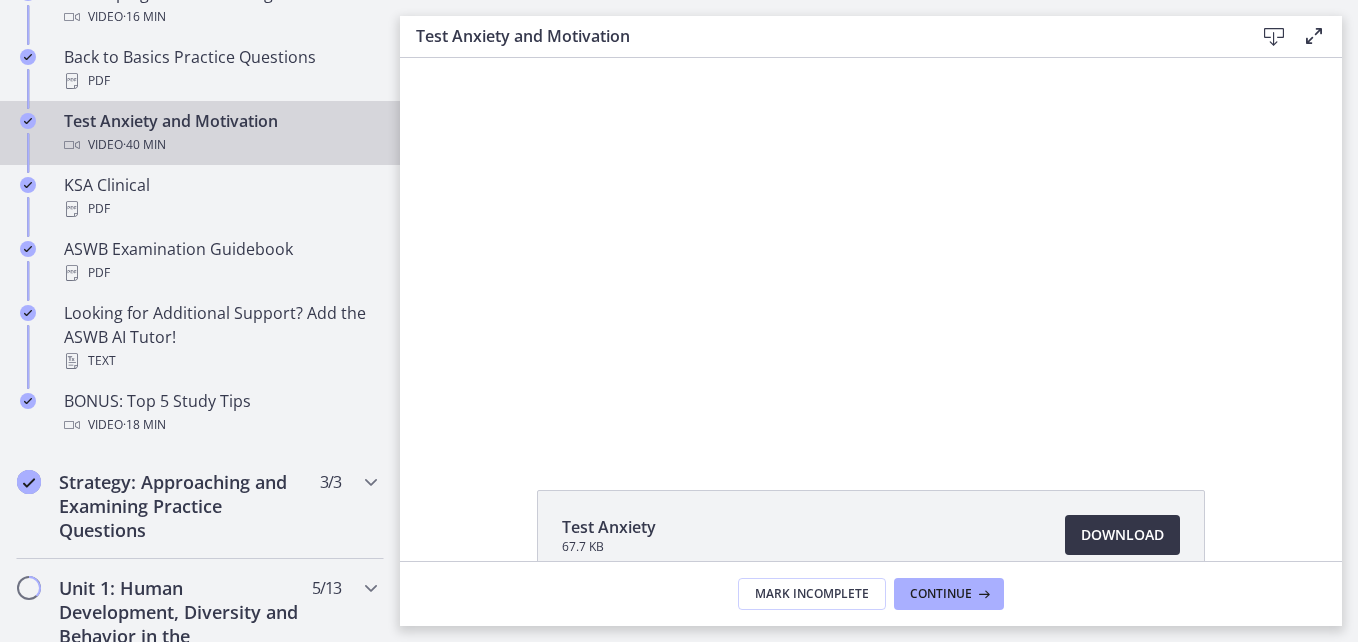 scroll, scrollTop: 127, scrollLeft: 0, axis: vertical 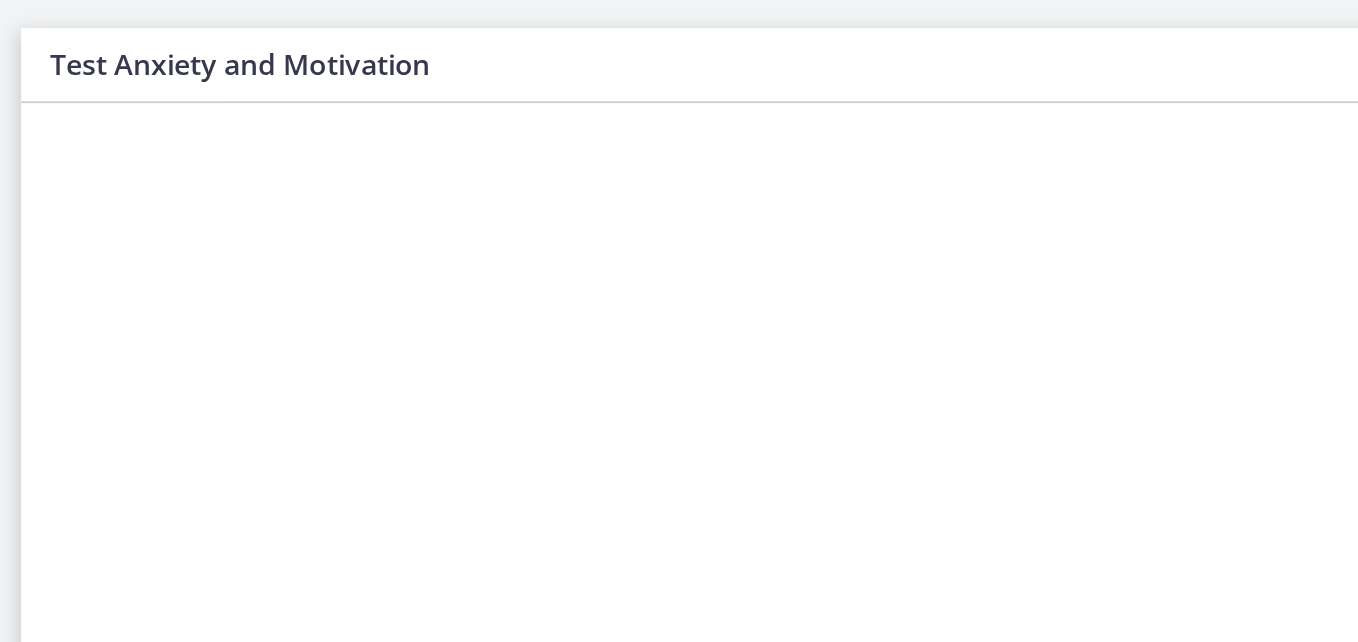click at bounding box center [492, 268] 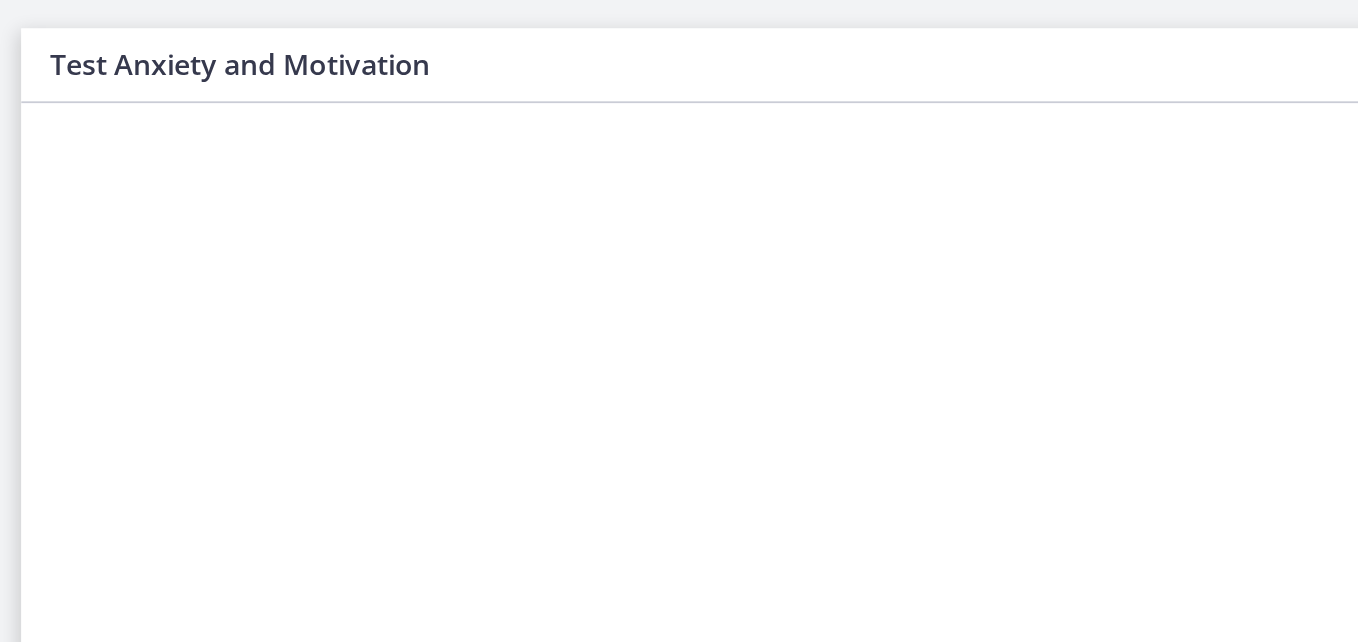 click at bounding box center [492, 268] 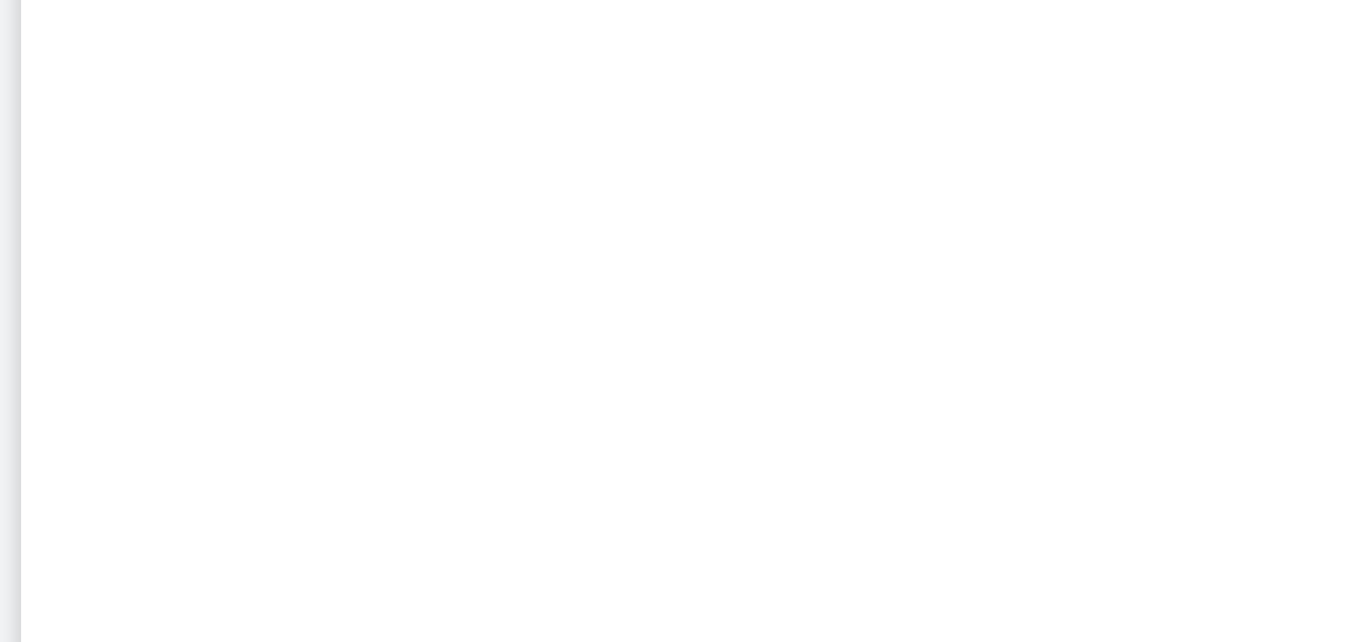 scroll, scrollTop: 20, scrollLeft: 0, axis: vertical 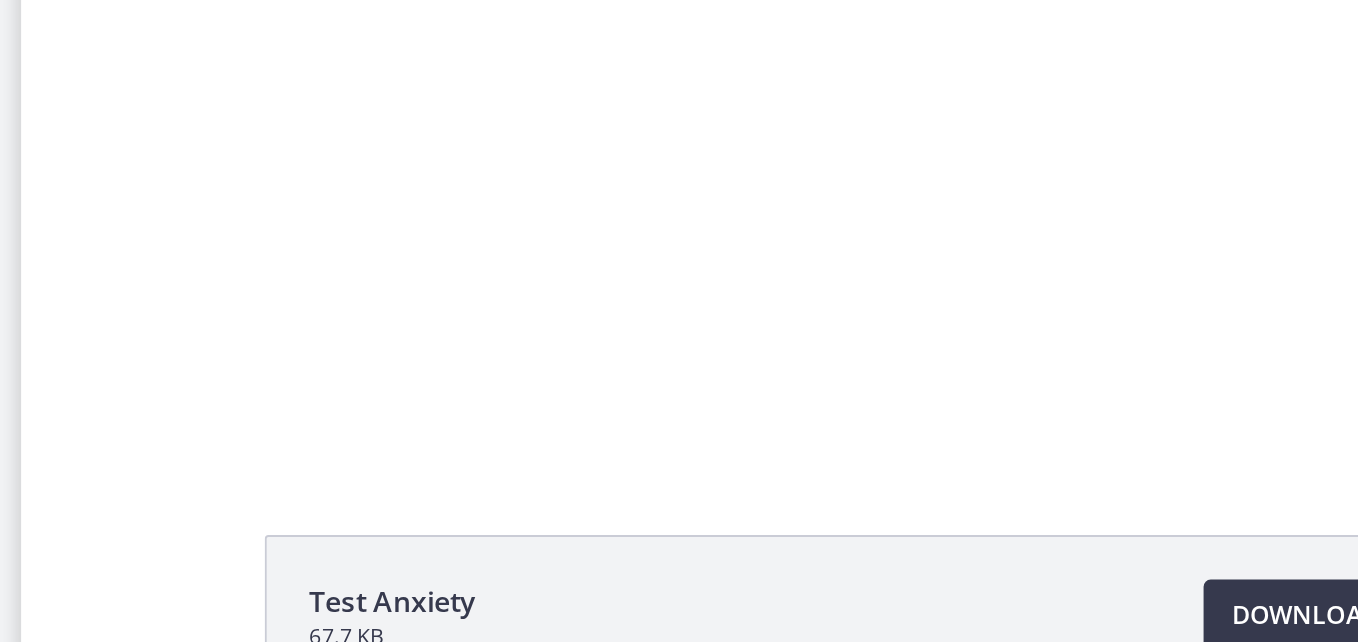 click on "Test Anxiety
67.7 KB
Download
Opens in a new window" 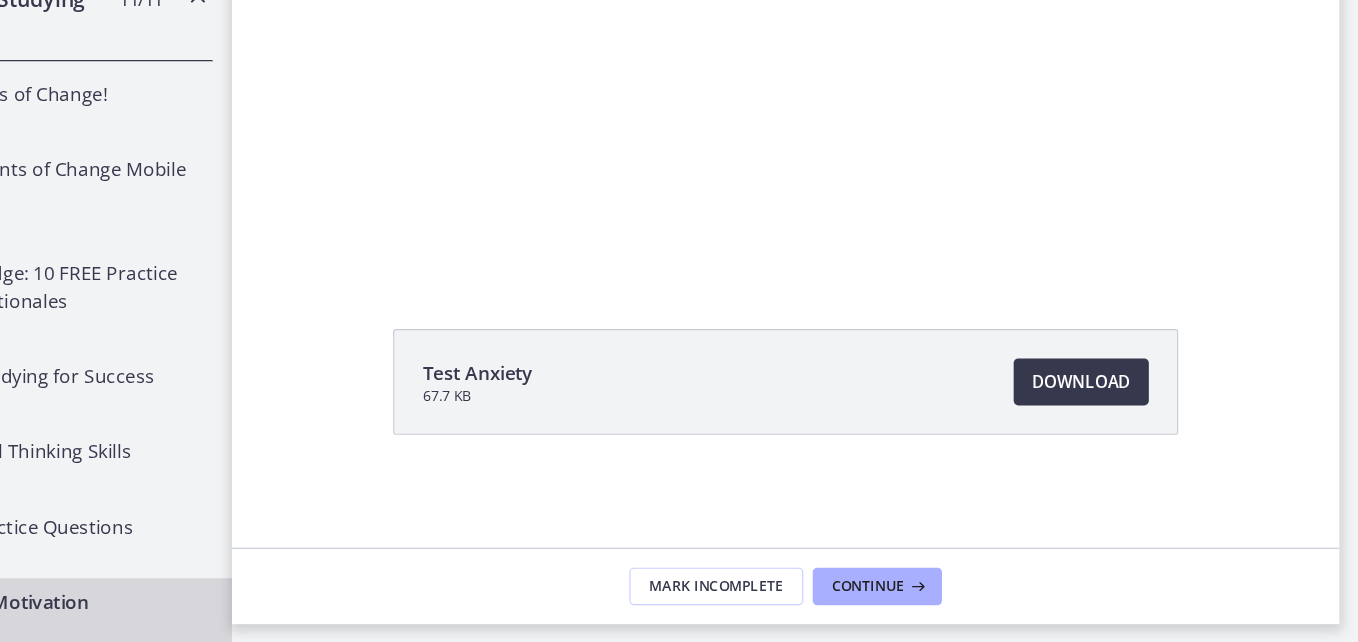scroll, scrollTop: 0, scrollLeft: 0, axis: both 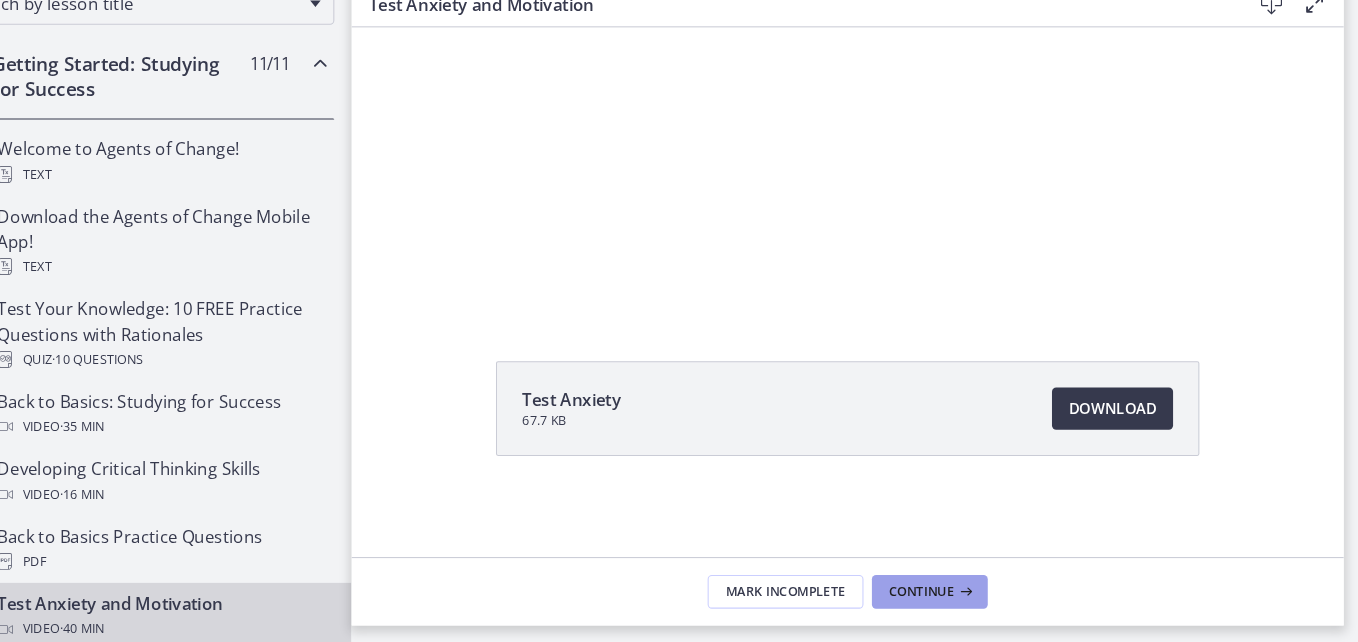 click on "Continue" at bounding box center [941, 594] 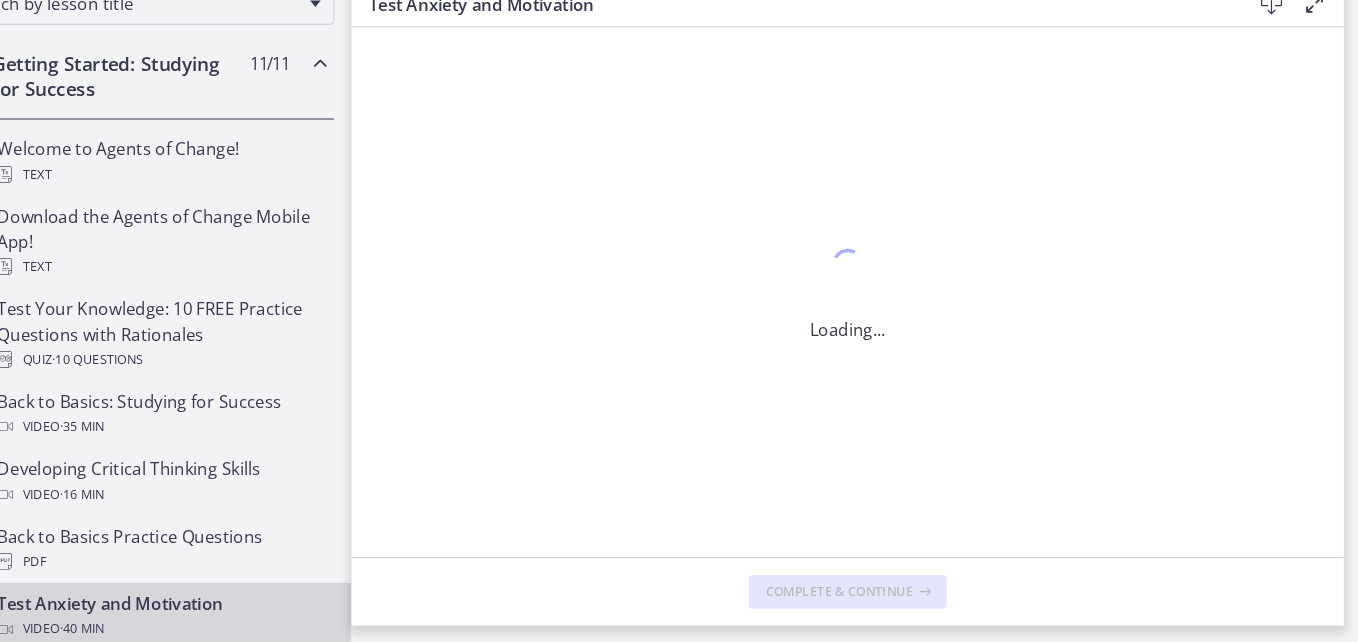 scroll, scrollTop: 0, scrollLeft: 0, axis: both 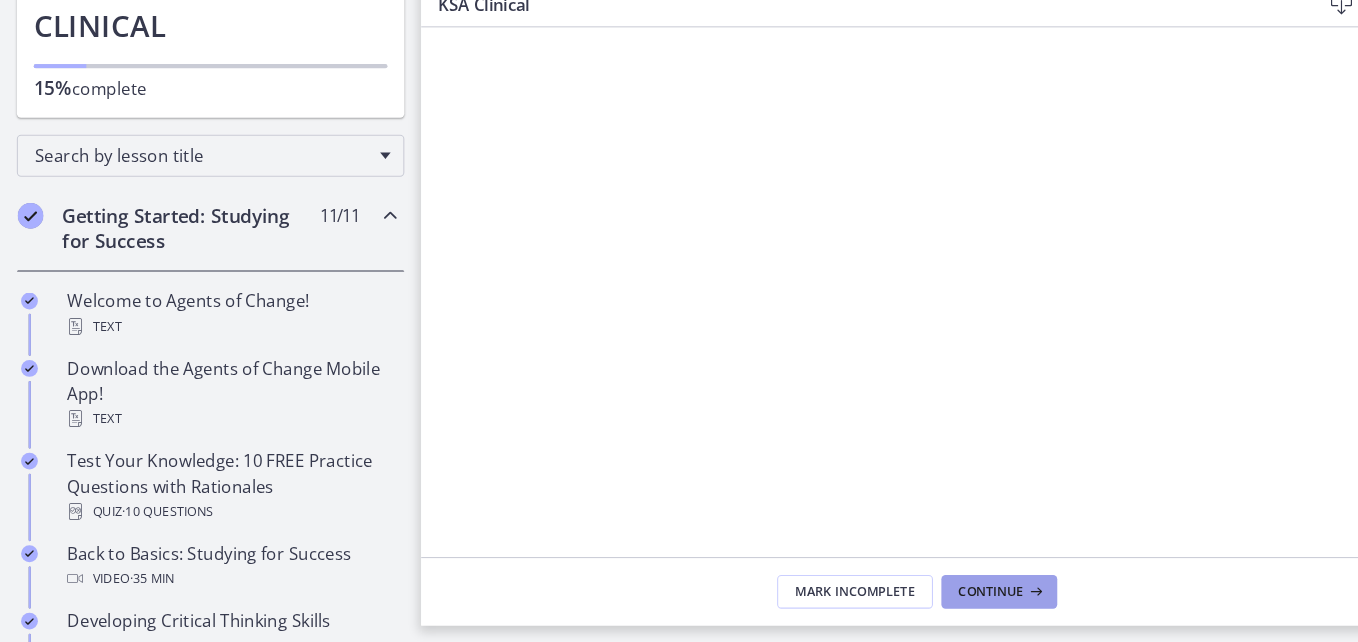 click on "Continue" at bounding box center [941, 594] 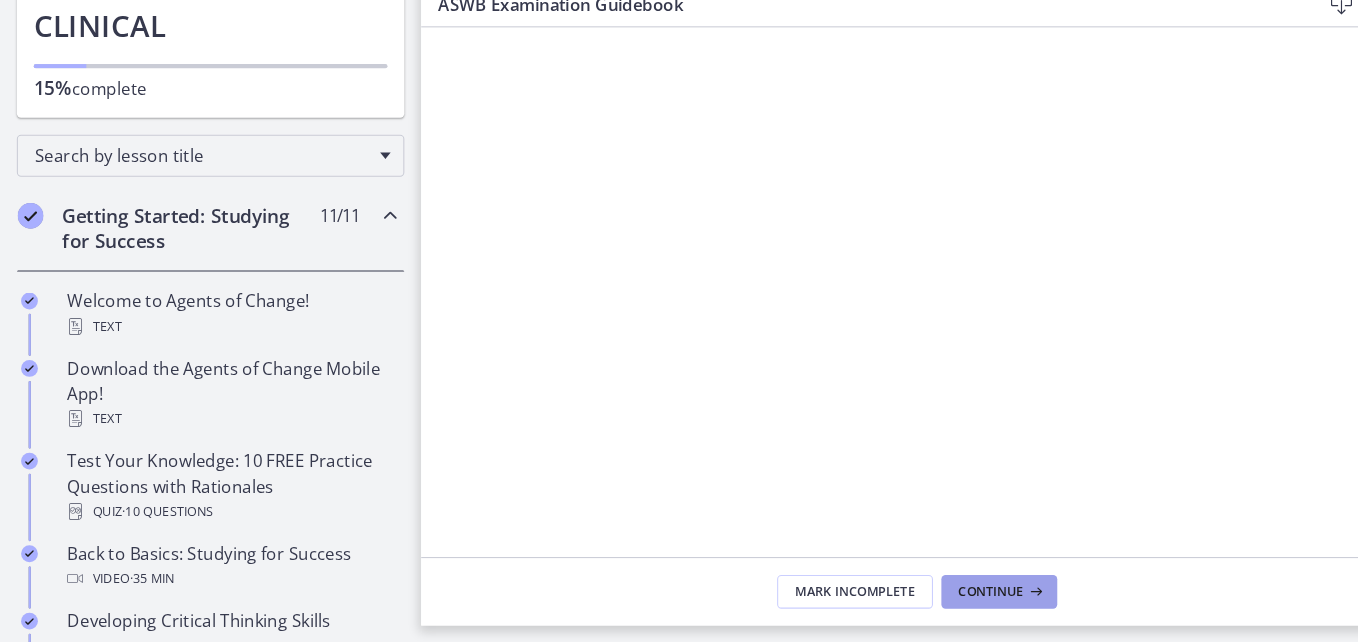 click on "Continue" at bounding box center (949, 594) 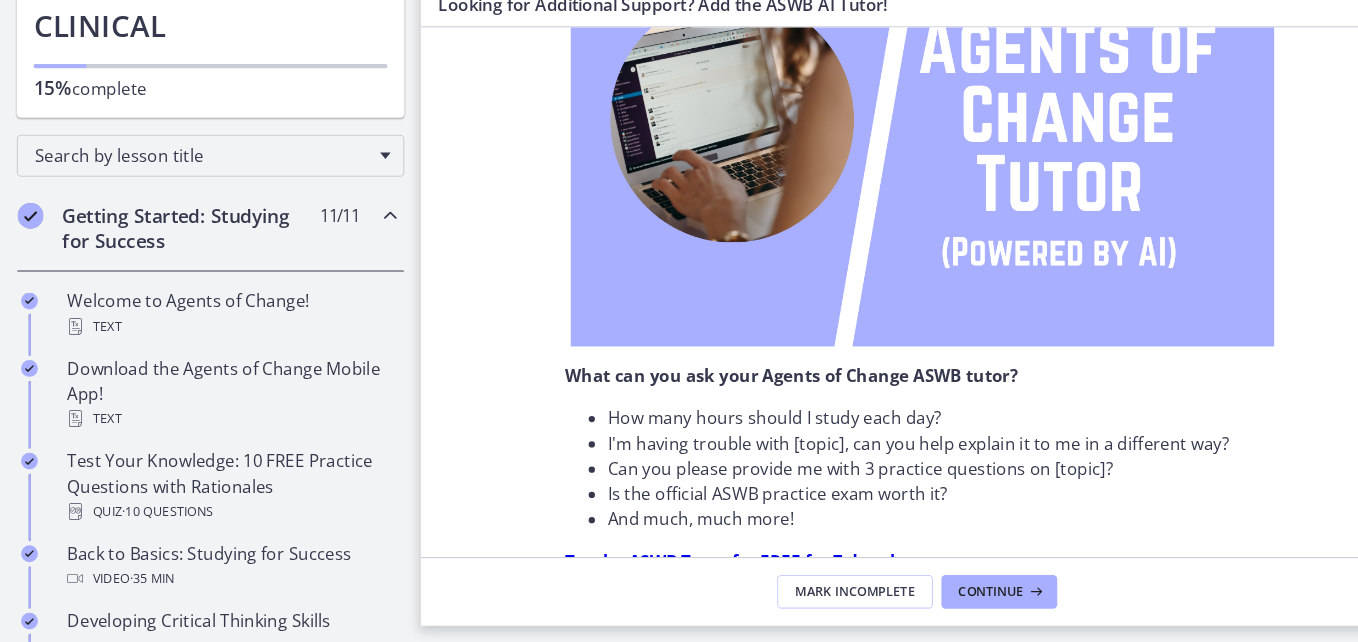 scroll, scrollTop: 347, scrollLeft: 0, axis: vertical 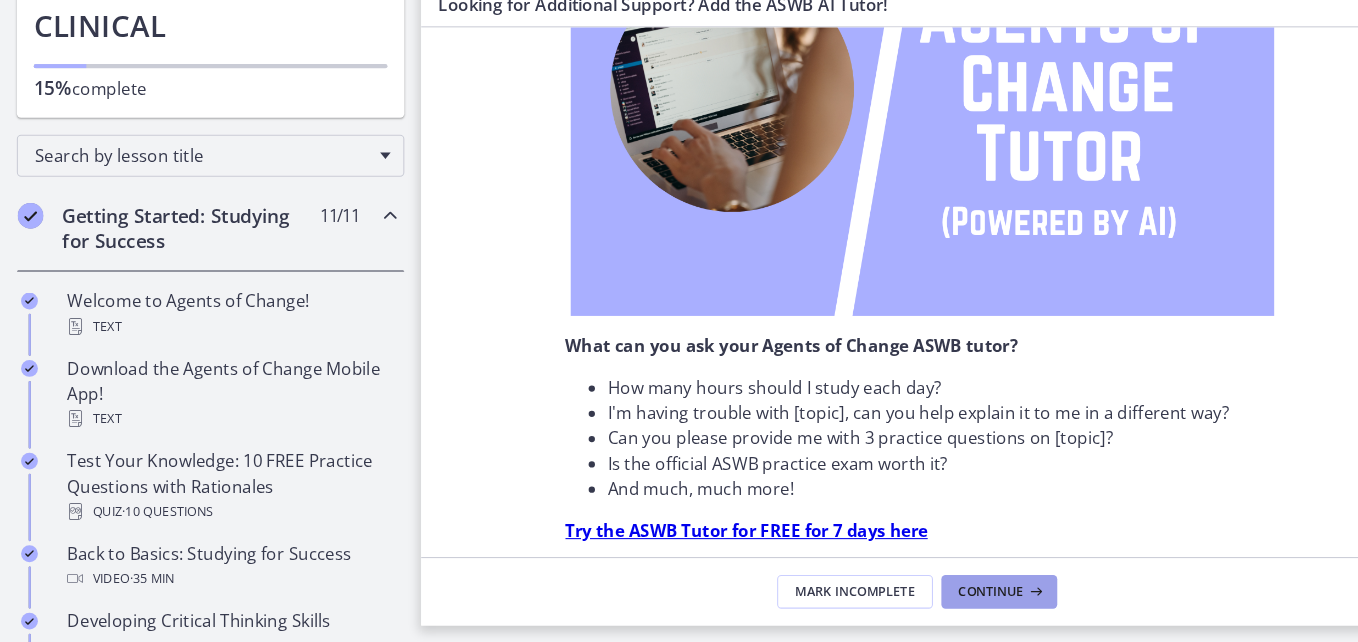 click on "Continue" at bounding box center [941, 594] 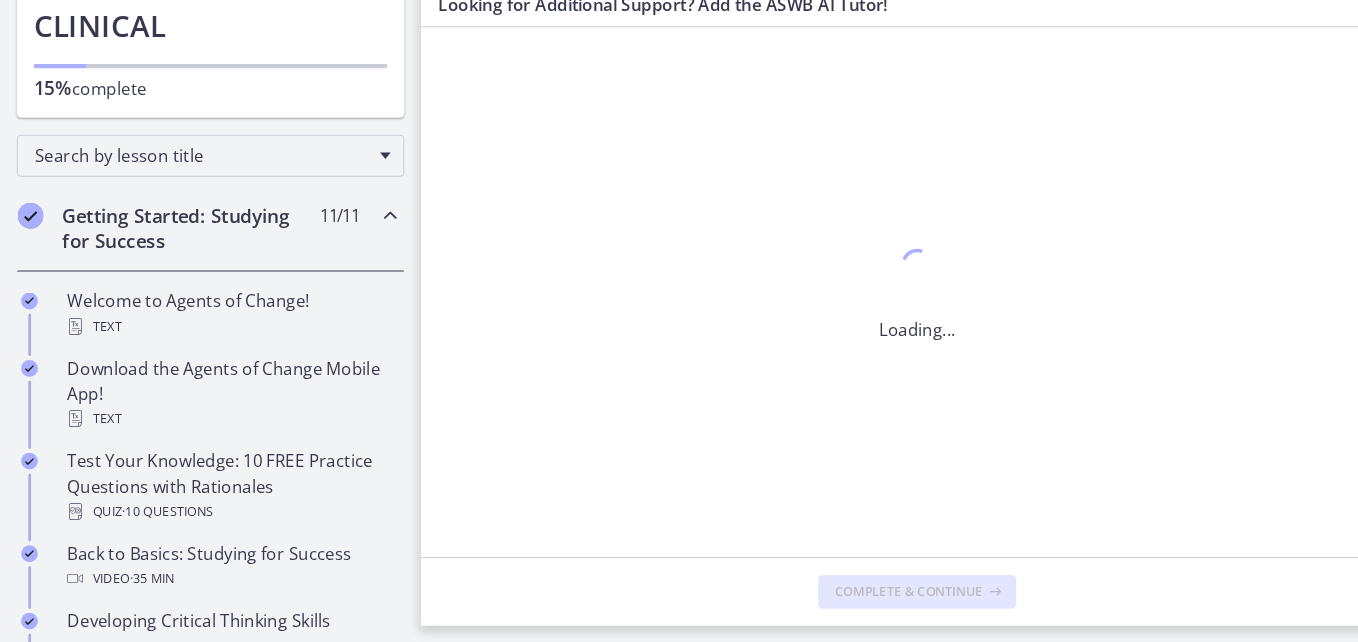 scroll, scrollTop: 0, scrollLeft: 0, axis: both 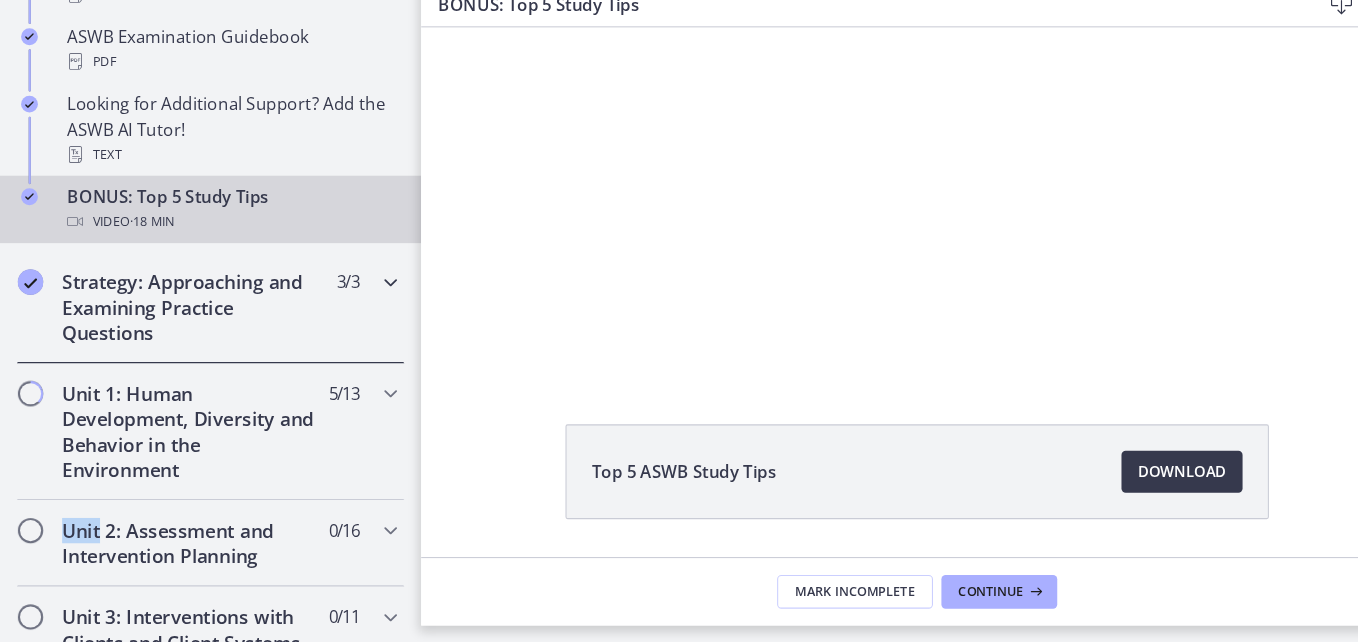 drag, startPoint x: 70, startPoint y: 361, endPoint x: 20, endPoint y: 331, distance: 58.30952 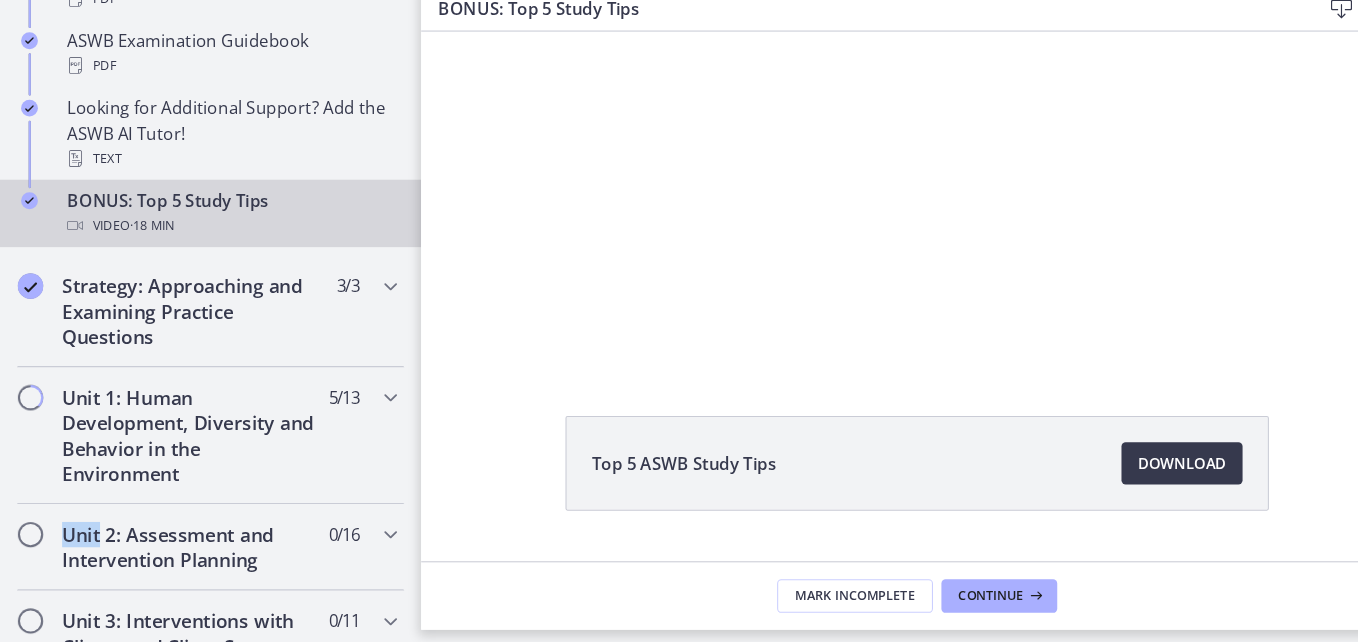 scroll, scrollTop: 80, scrollLeft: 0, axis: vertical 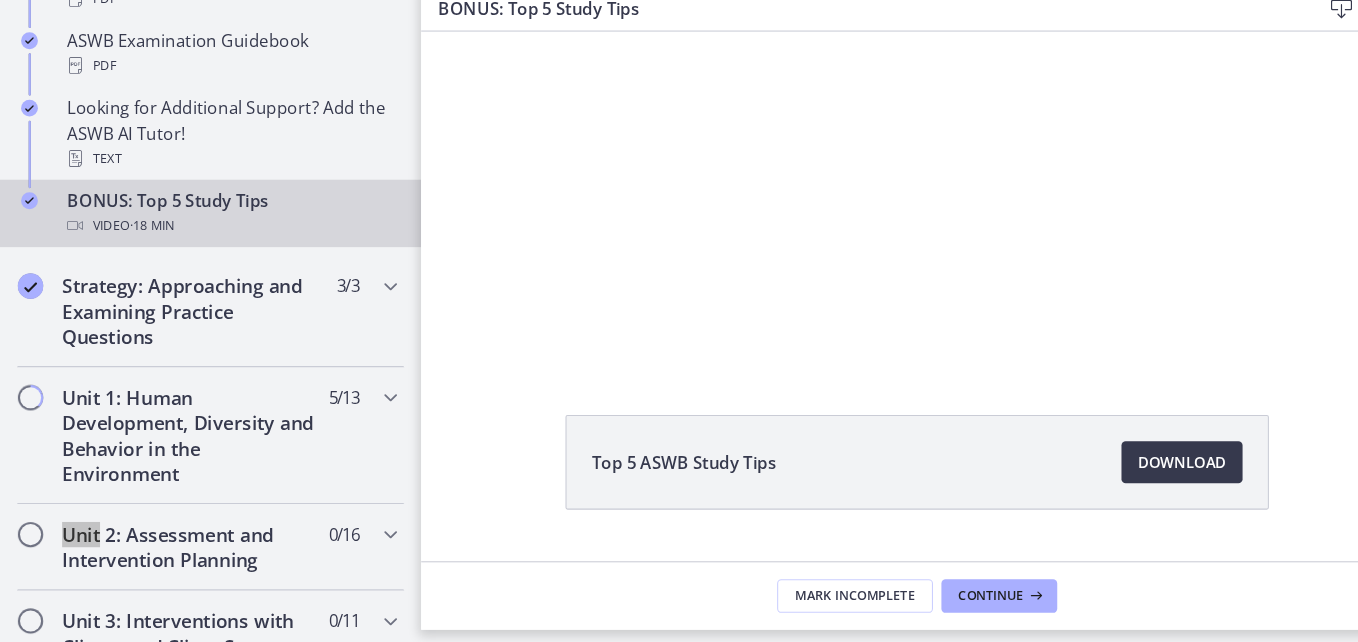 click at bounding box center [892, 147] 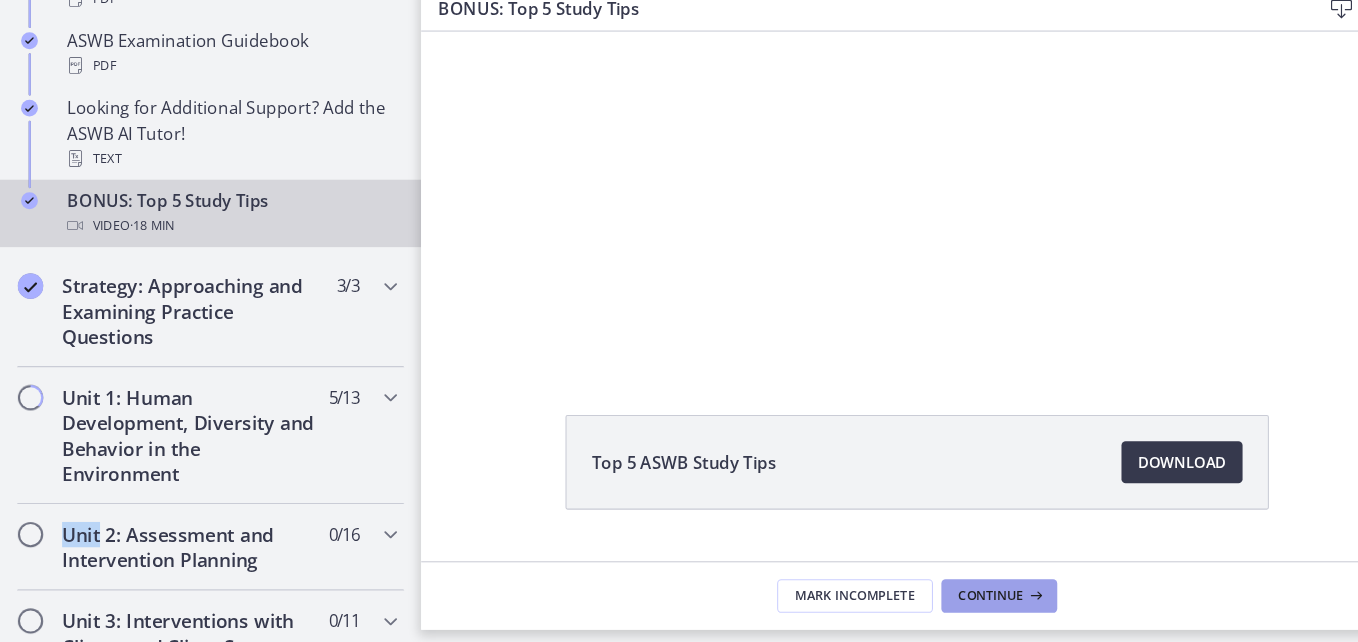 click at bounding box center [982, 594] 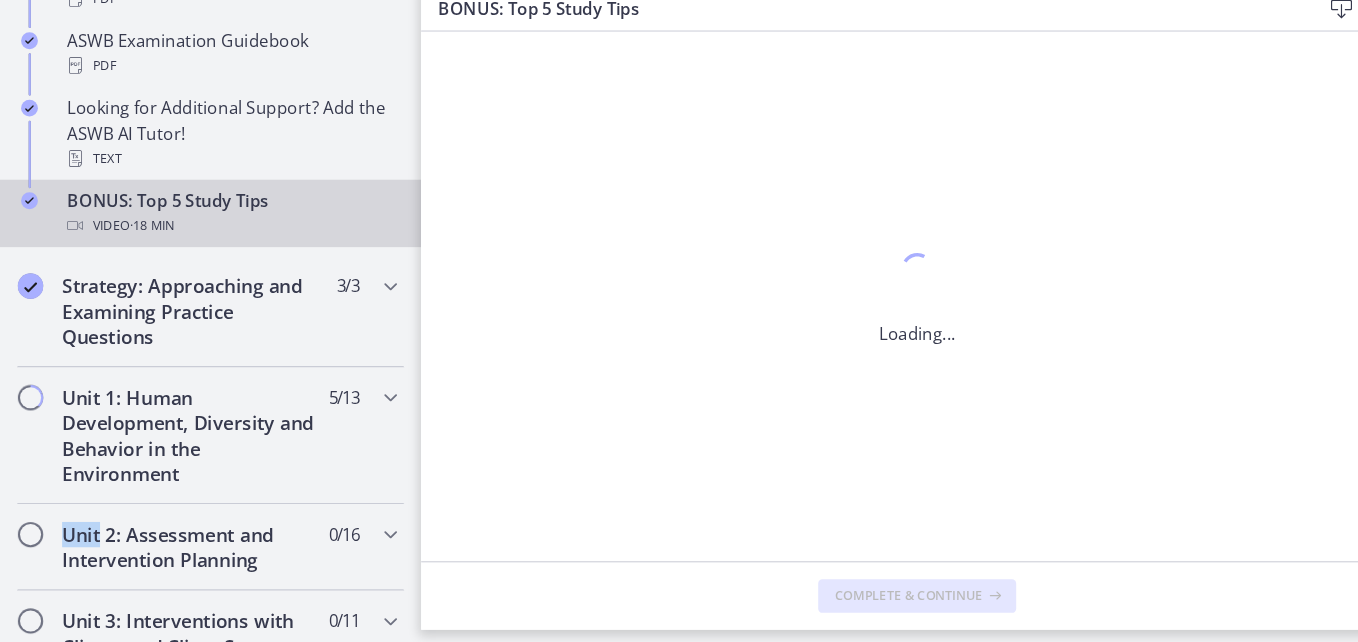 scroll, scrollTop: 0, scrollLeft: 0, axis: both 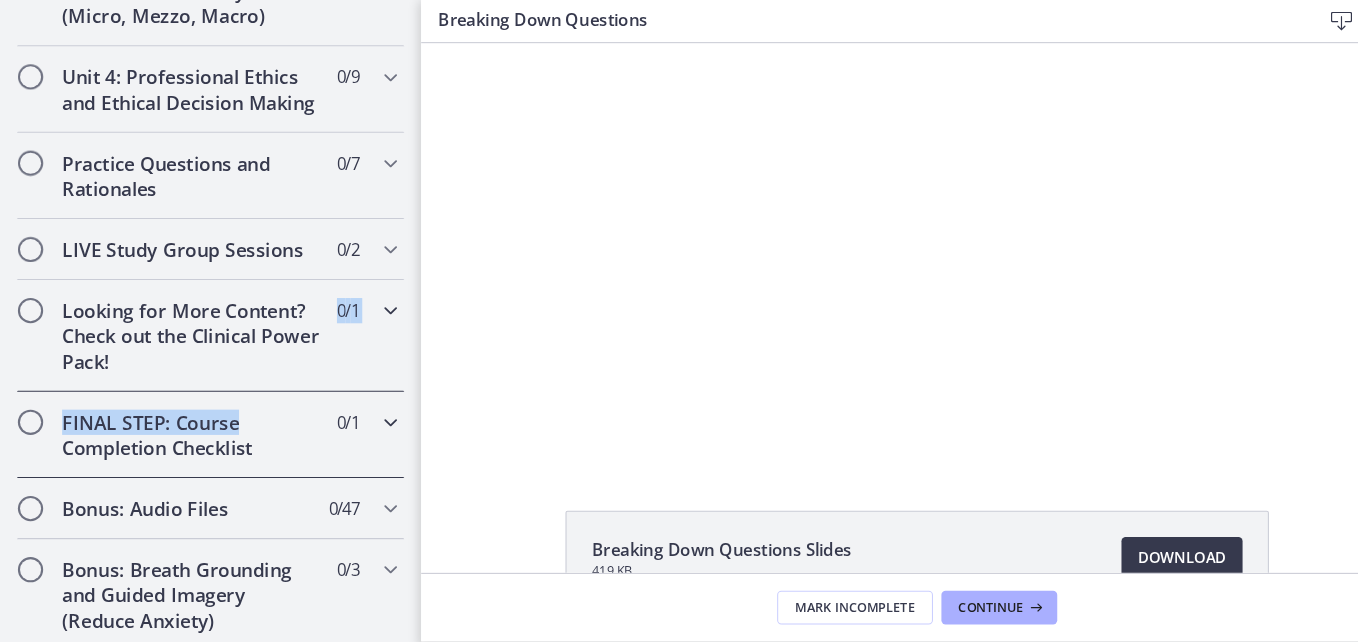 drag, startPoint x: 441, startPoint y: 459, endPoint x: 381, endPoint y: 373, distance: 104.86182 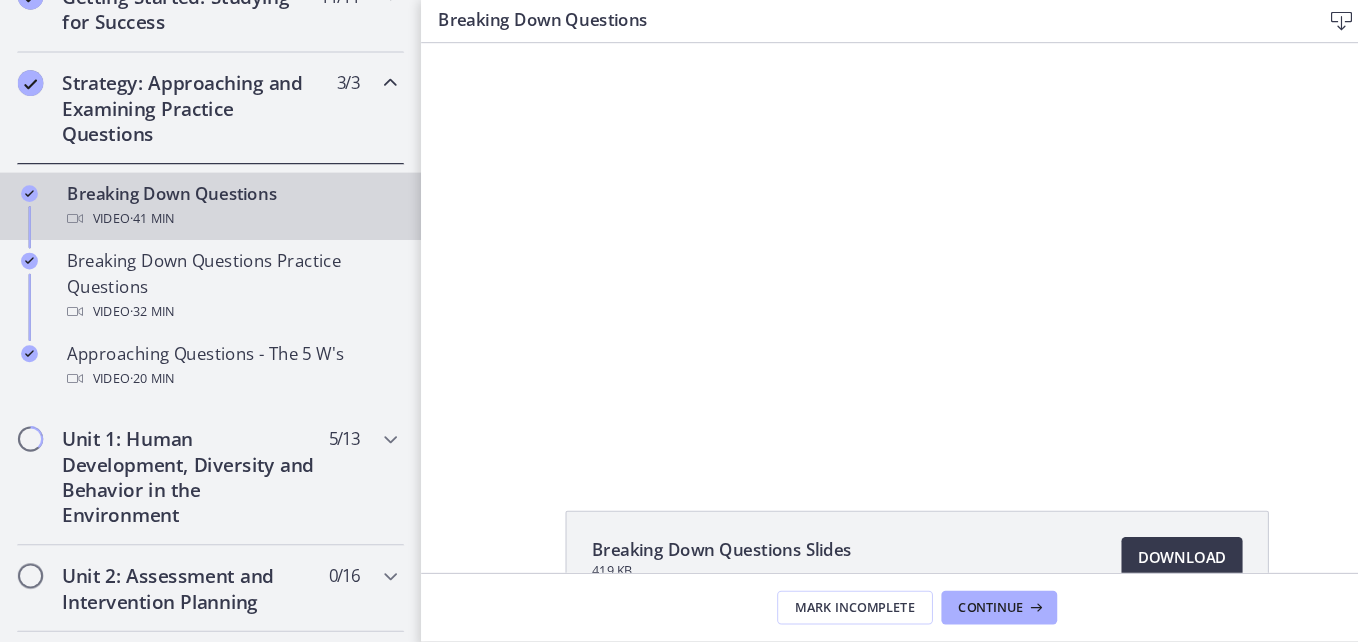 scroll, scrollTop: 397, scrollLeft: 0, axis: vertical 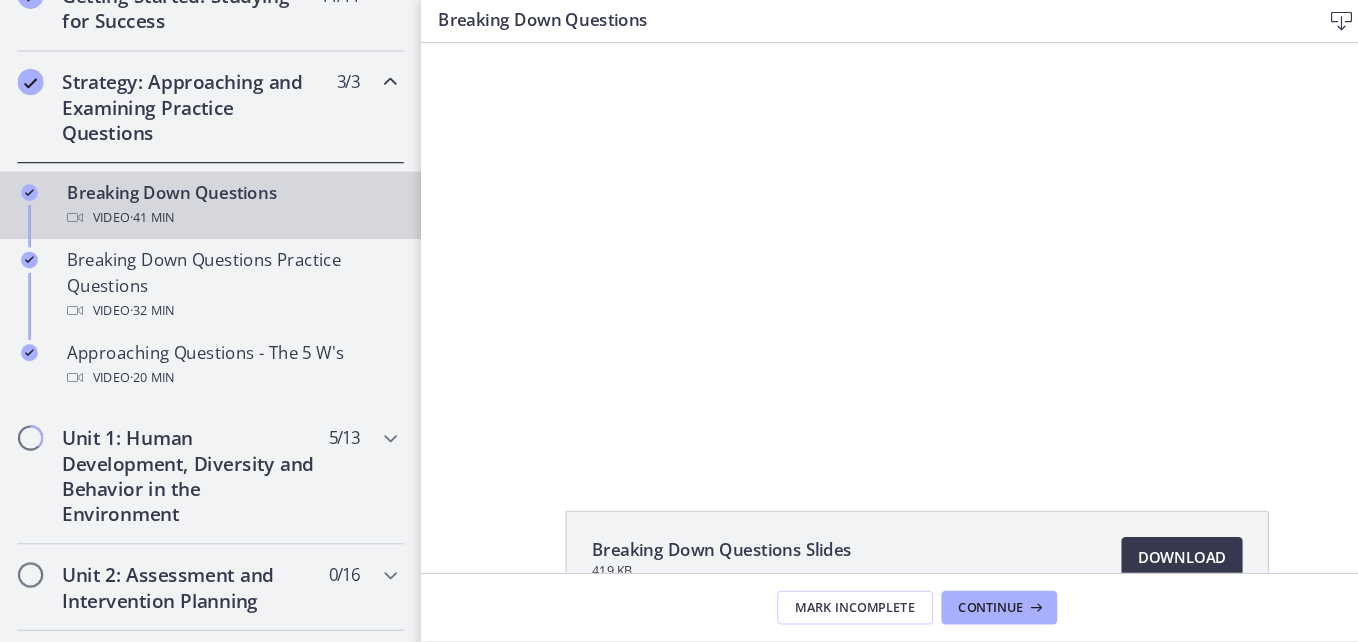 drag, startPoint x: 381, startPoint y: 373, endPoint x: 24, endPoint y: 167, distance: 412.17108 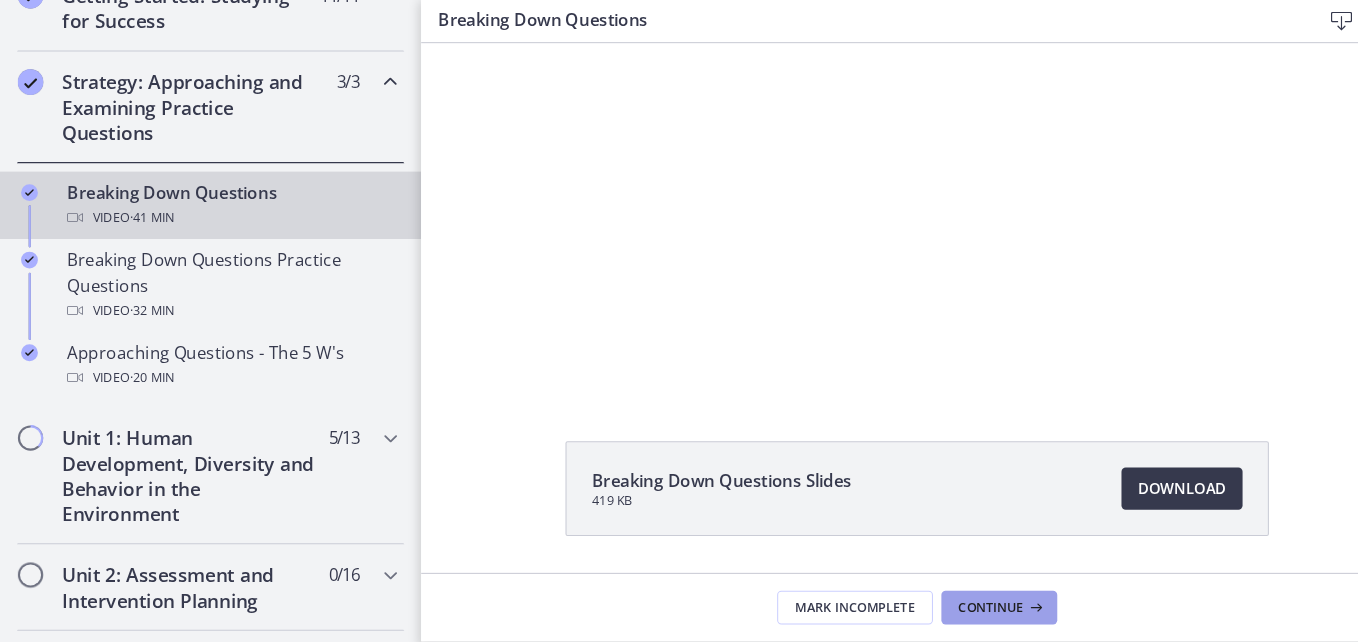 click on "Continue" at bounding box center (941, 594) 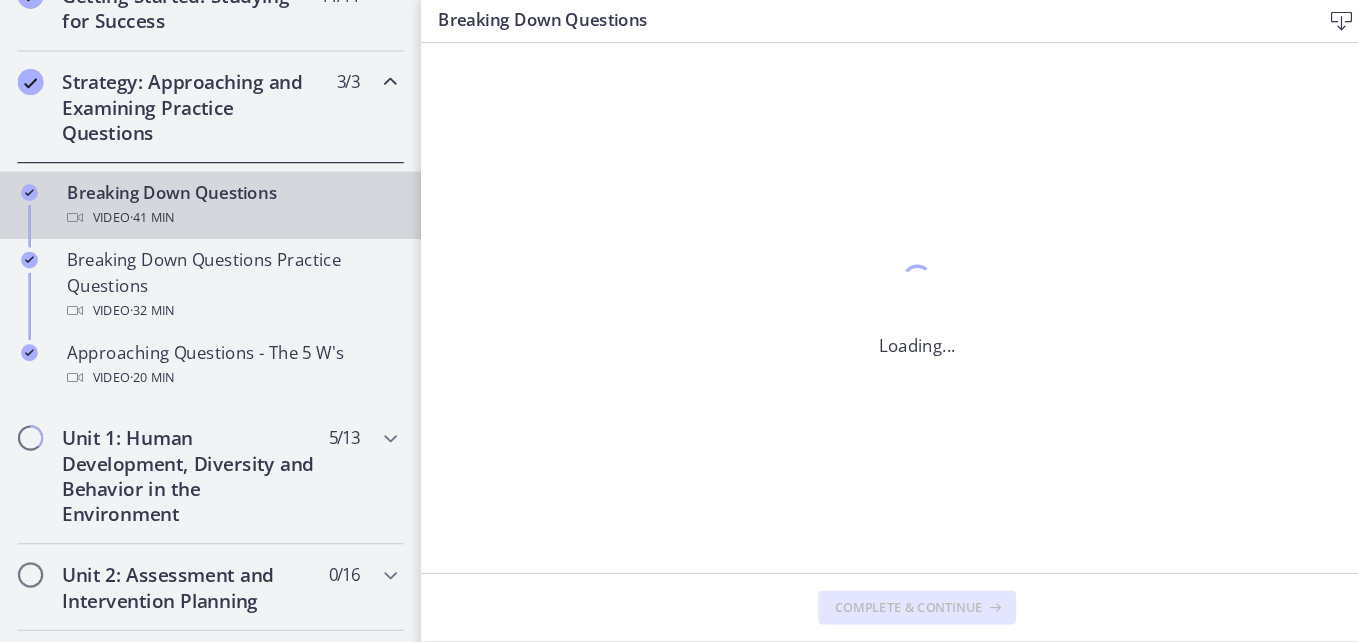 scroll, scrollTop: 0, scrollLeft: 0, axis: both 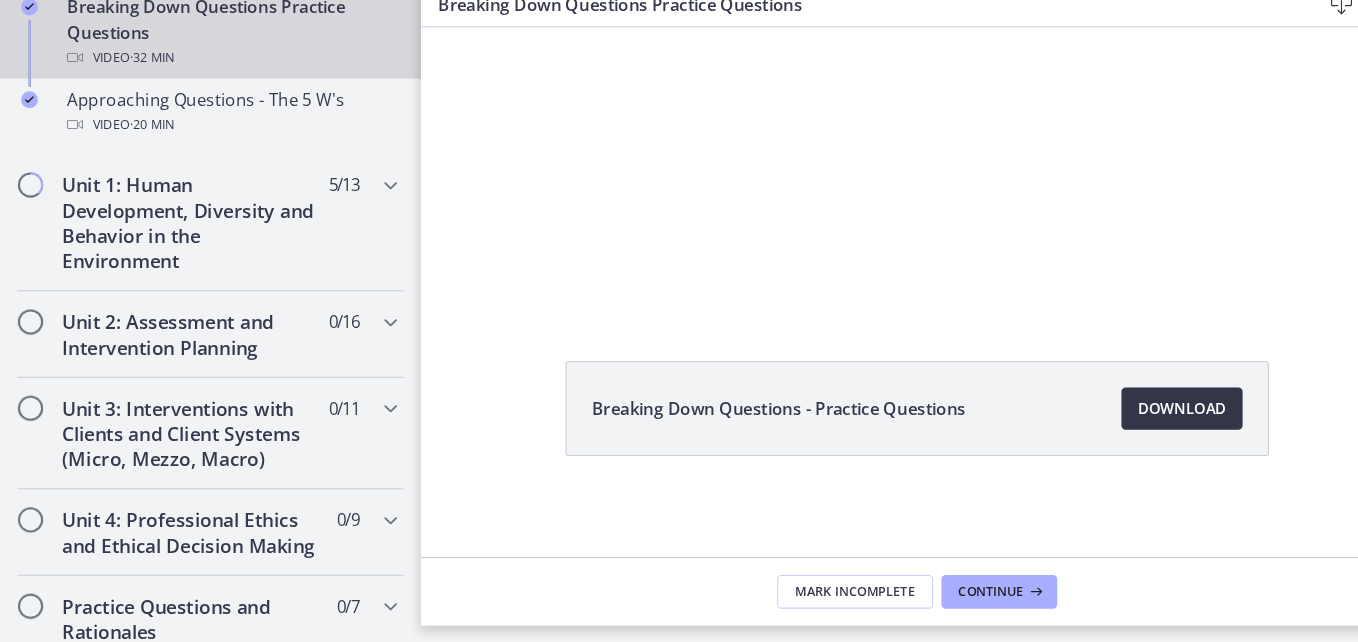 click on "Download
Opens in a new window" at bounding box center (1122, 420) 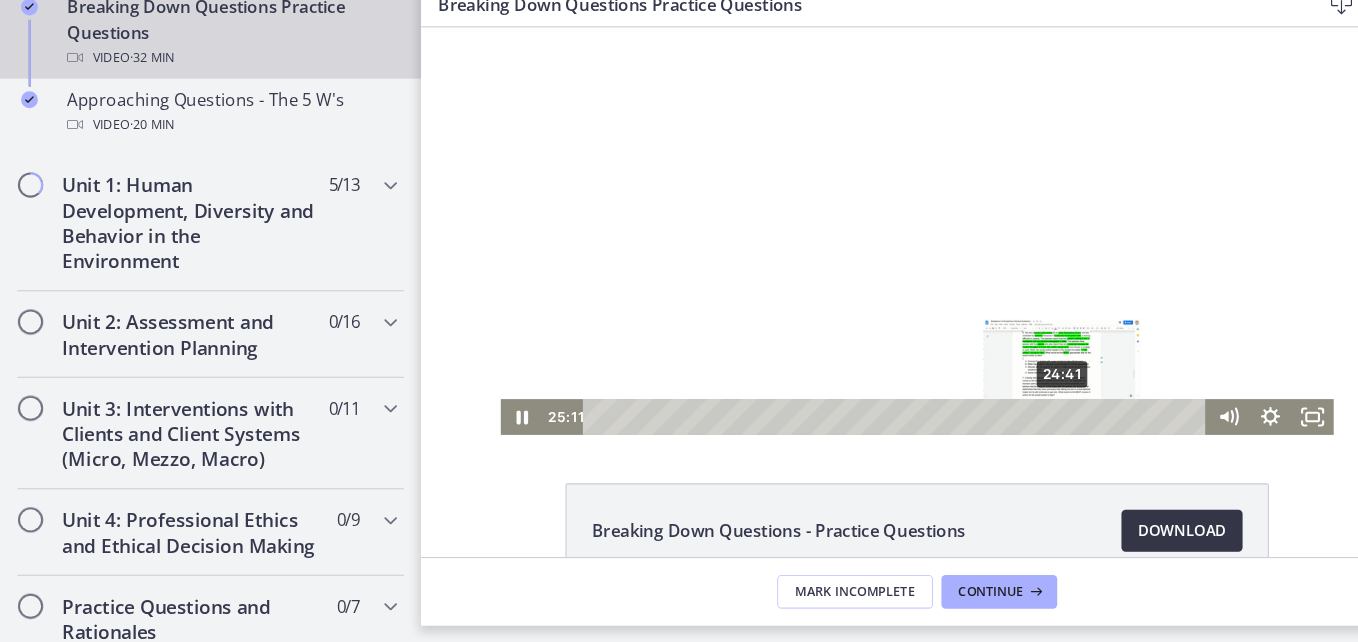 scroll, scrollTop: 0, scrollLeft: 0, axis: both 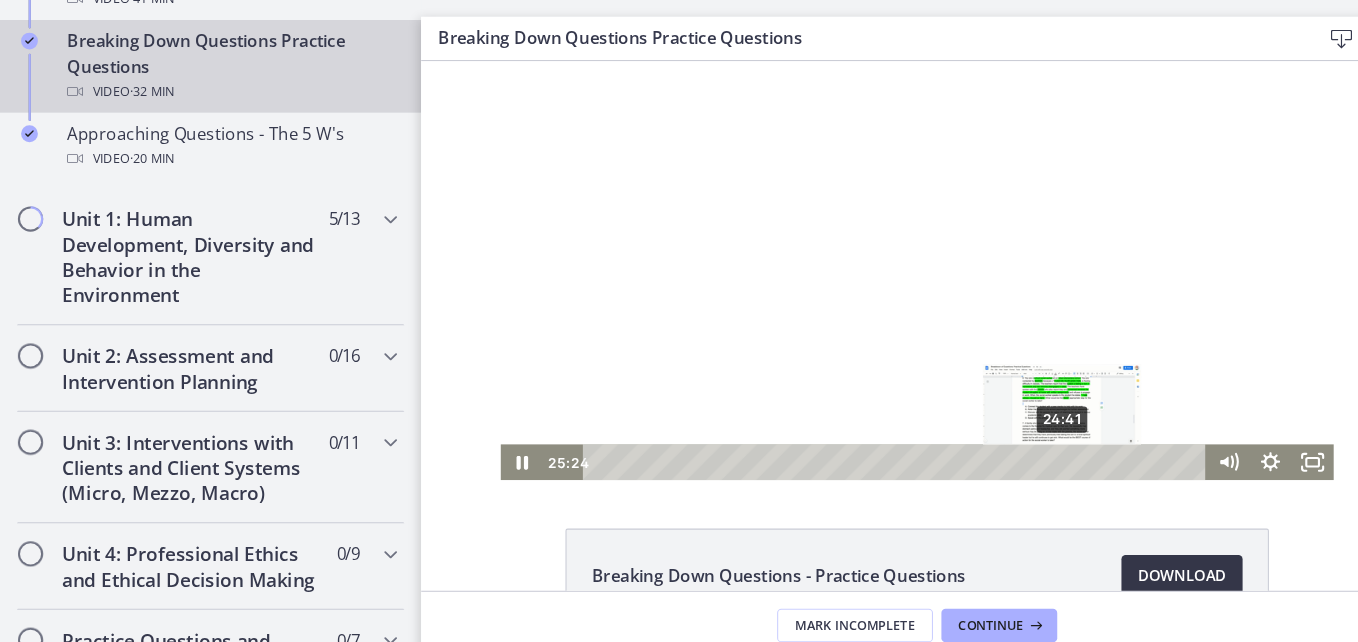 click on "Download
Opens in a new window" at bounding box center [1122, 547] 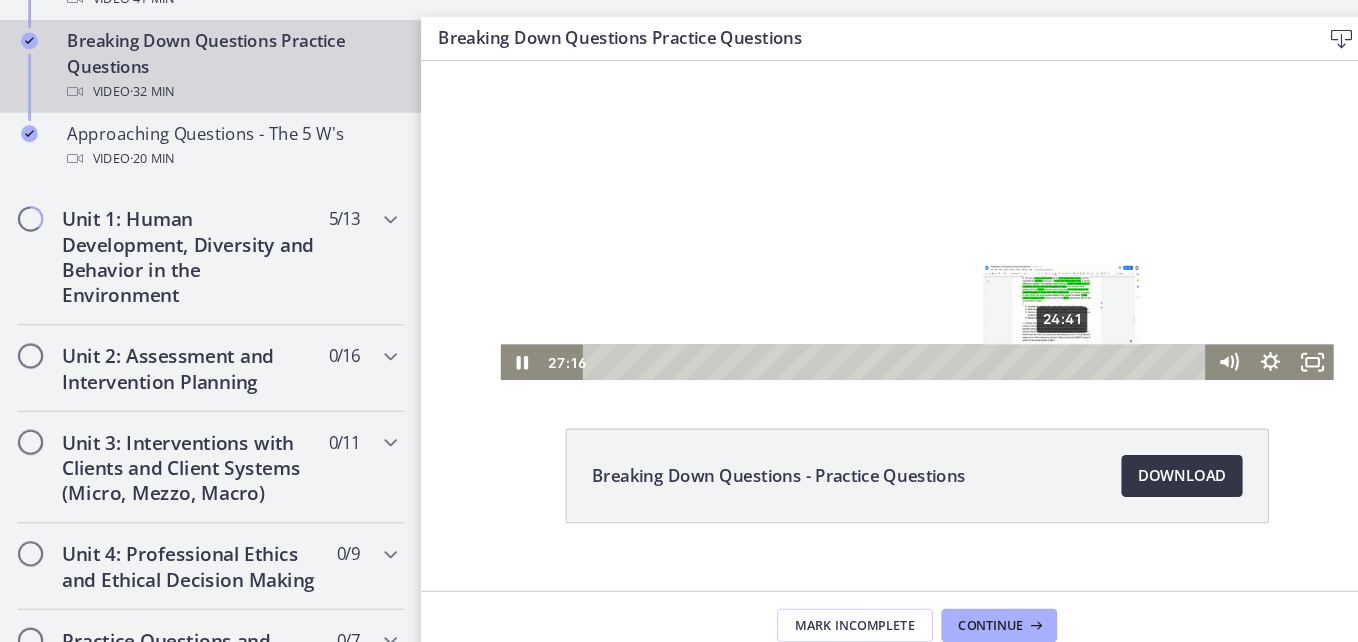scroll, scrollTop: 0, scrollLeft: 0, axis: both 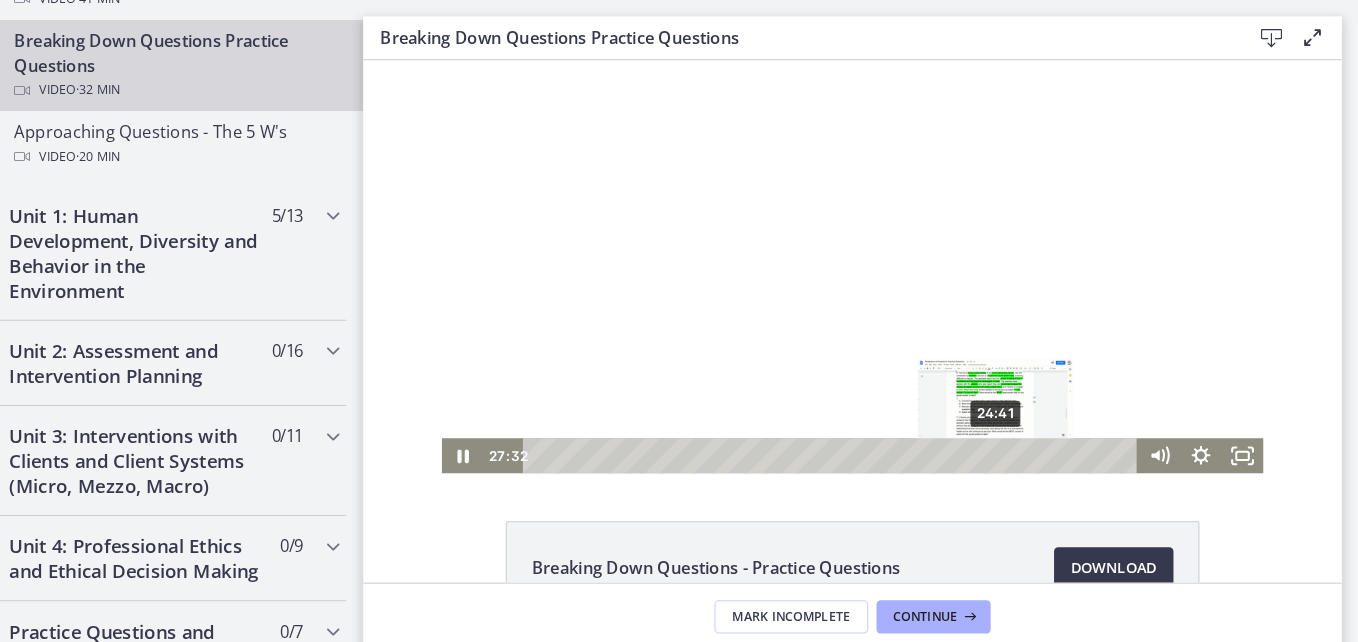 click at bounding box center (833, 259) 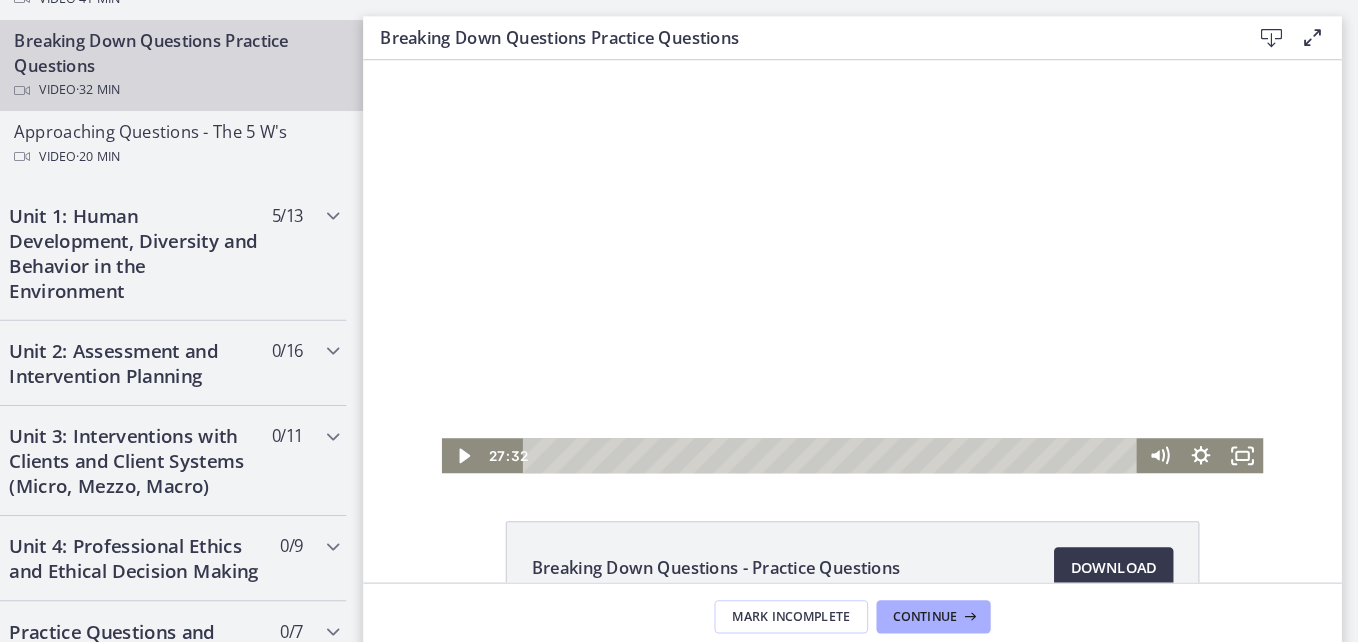 click at bounding box center [833, 259] 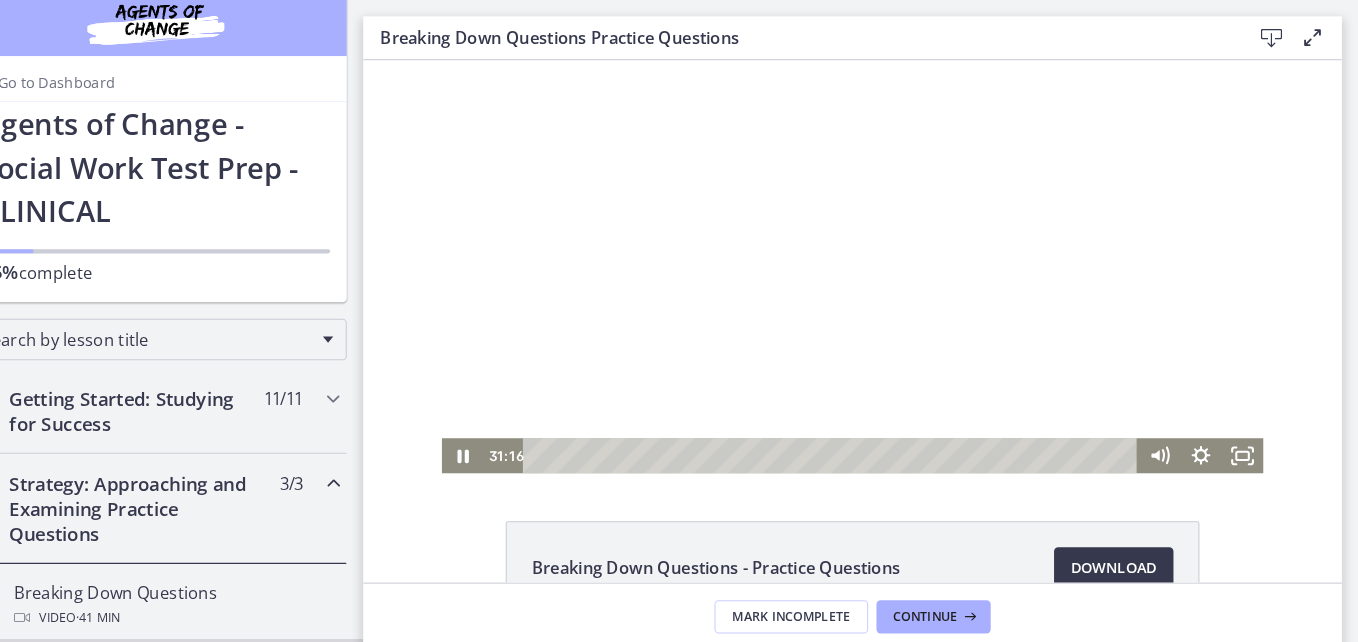 scroll, scrollTop: 0, scrollLeft: 0, axis: both 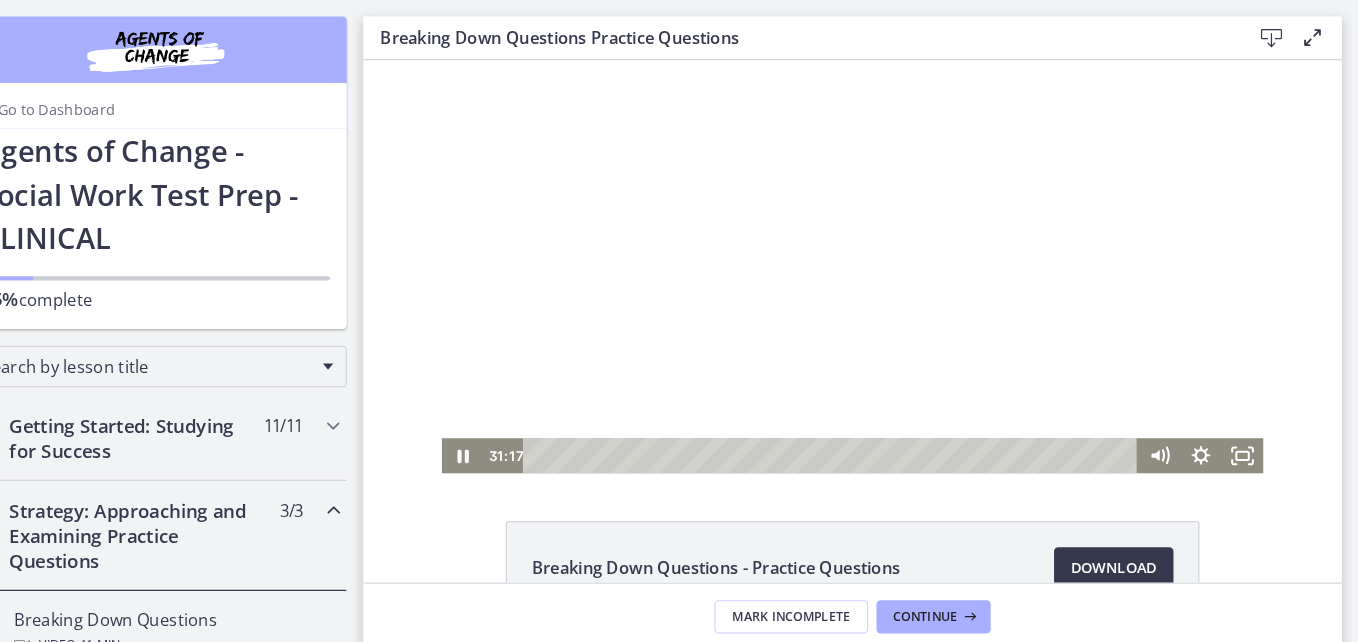 drag, startPoint x: 389, startPoint y: 323, endPoint x: 14, endPoint y: 90, distance: 441.49066 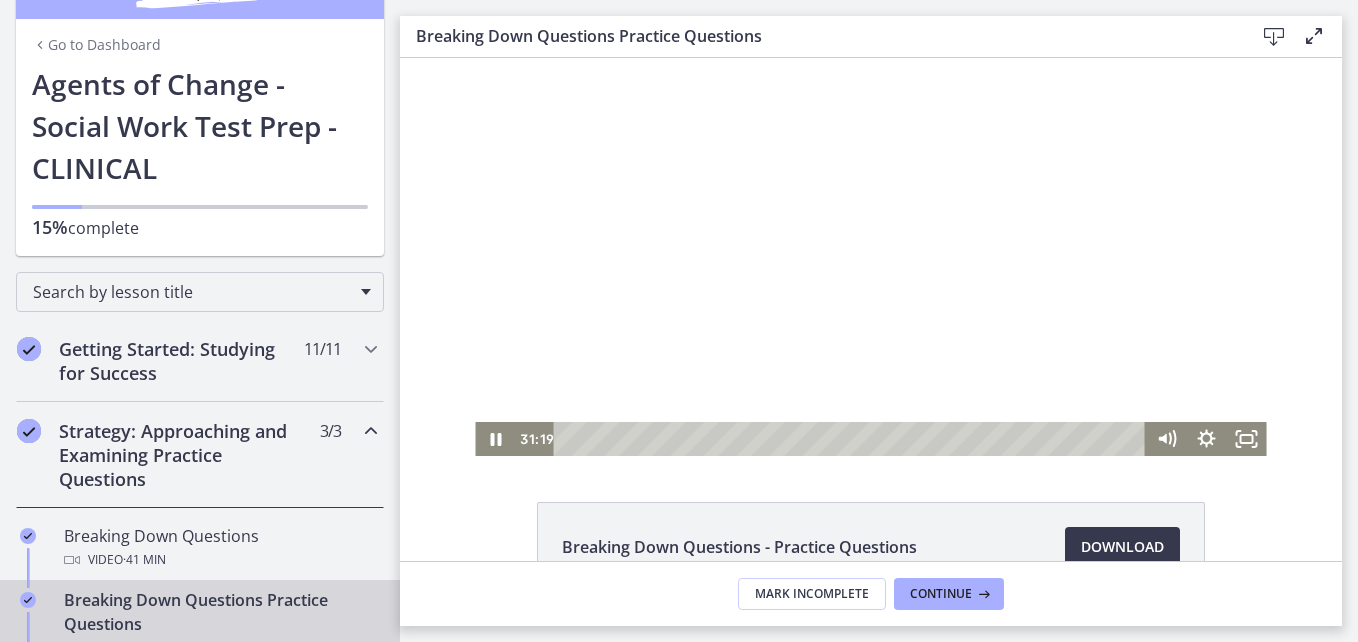 click at bounding box center [870, 257] 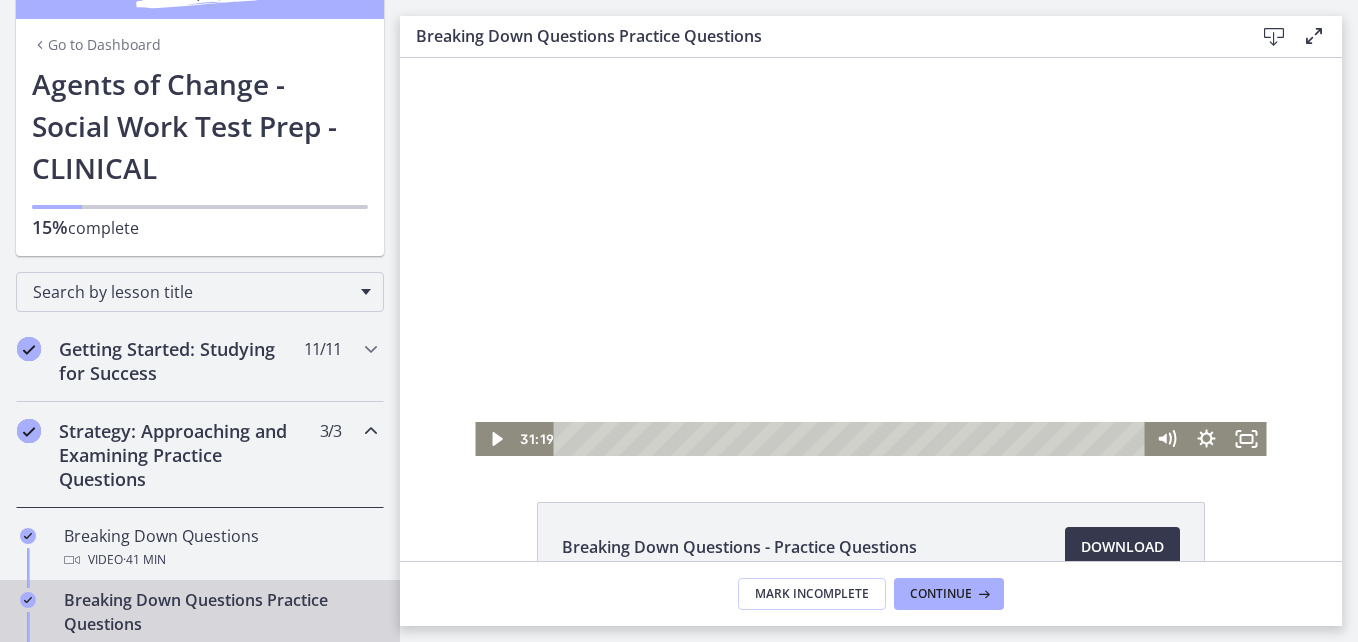 click at bounding box center [870, 257] 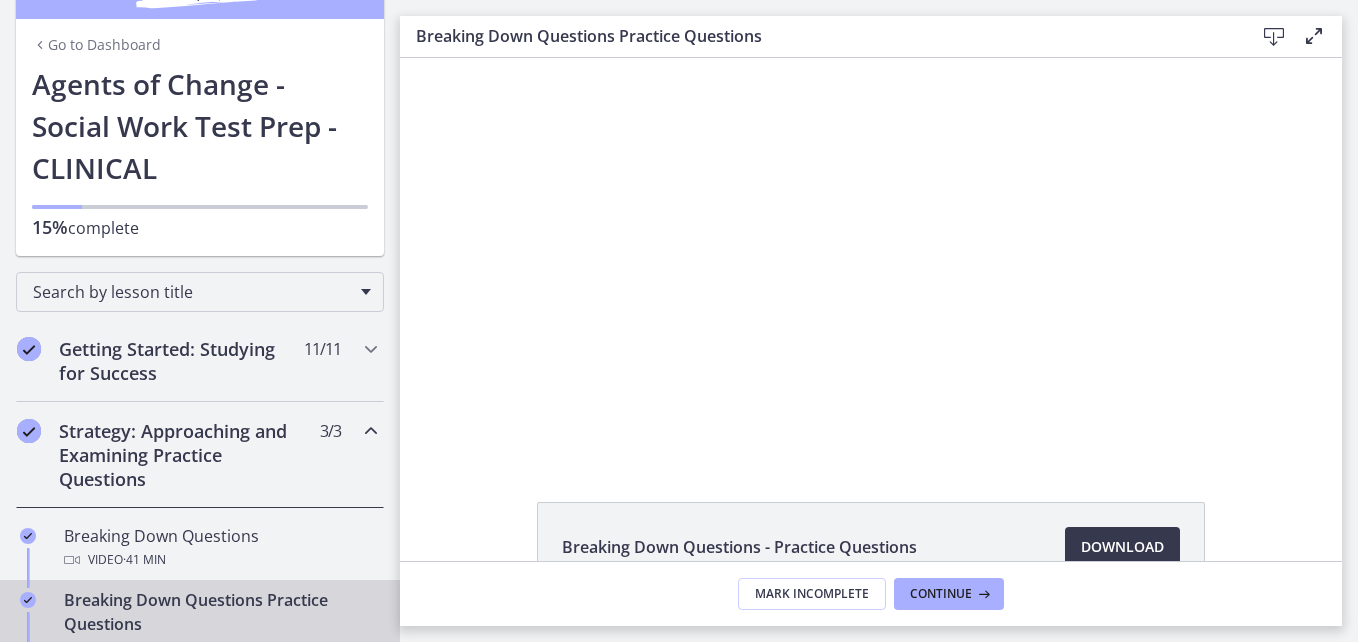 click on "Breaking Down Questions - Practice Questions
Download
Opens in a new window" at bounding box center (871, 547) 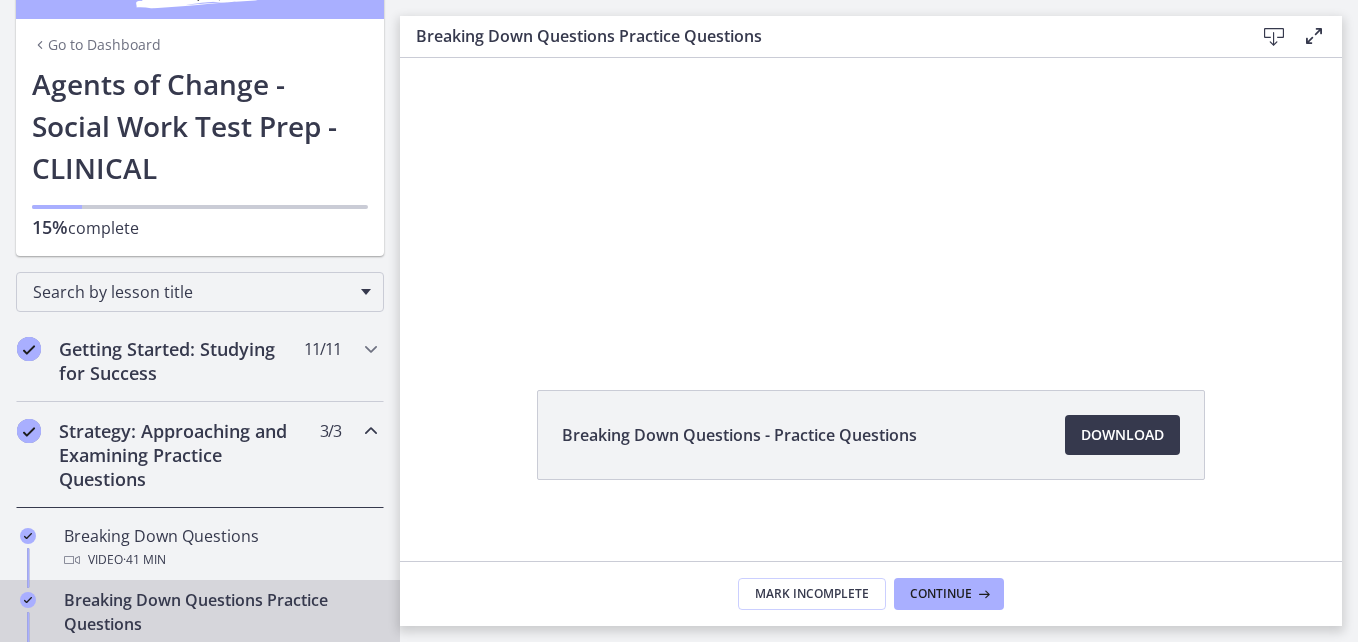 scroll, scrollTop: 127, scrollLeft: 0, axis: vertical 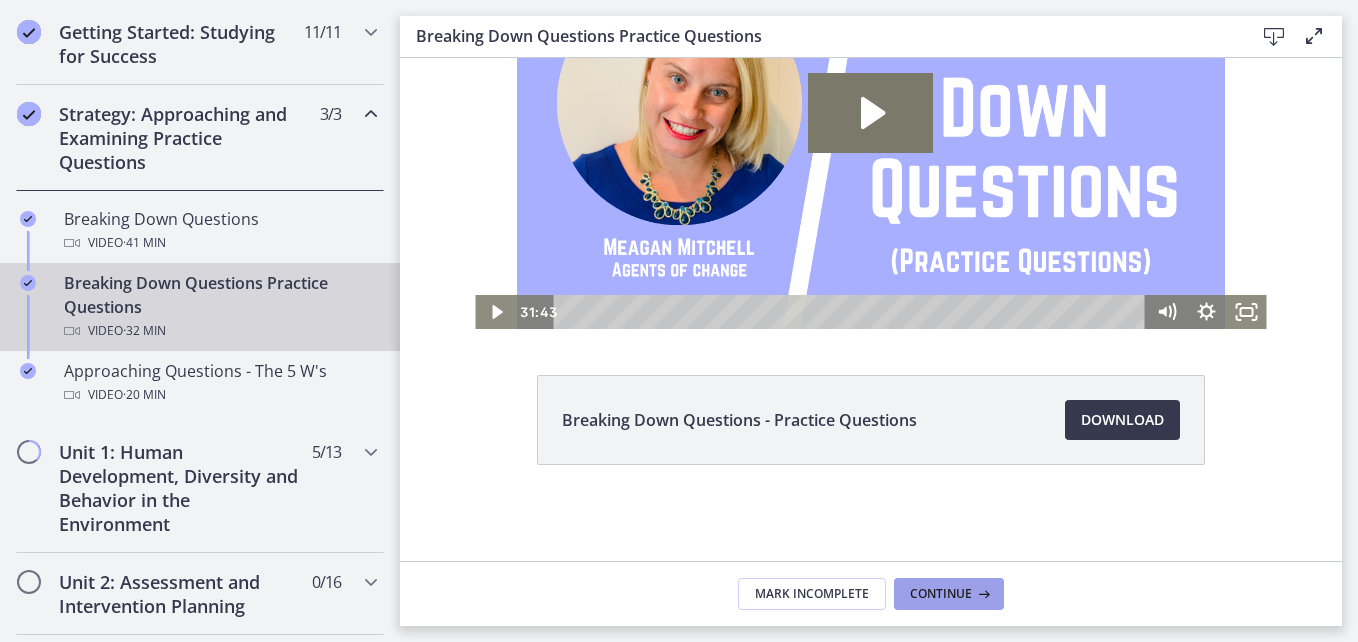 click on "Continue" at bounding box center (941, 594) 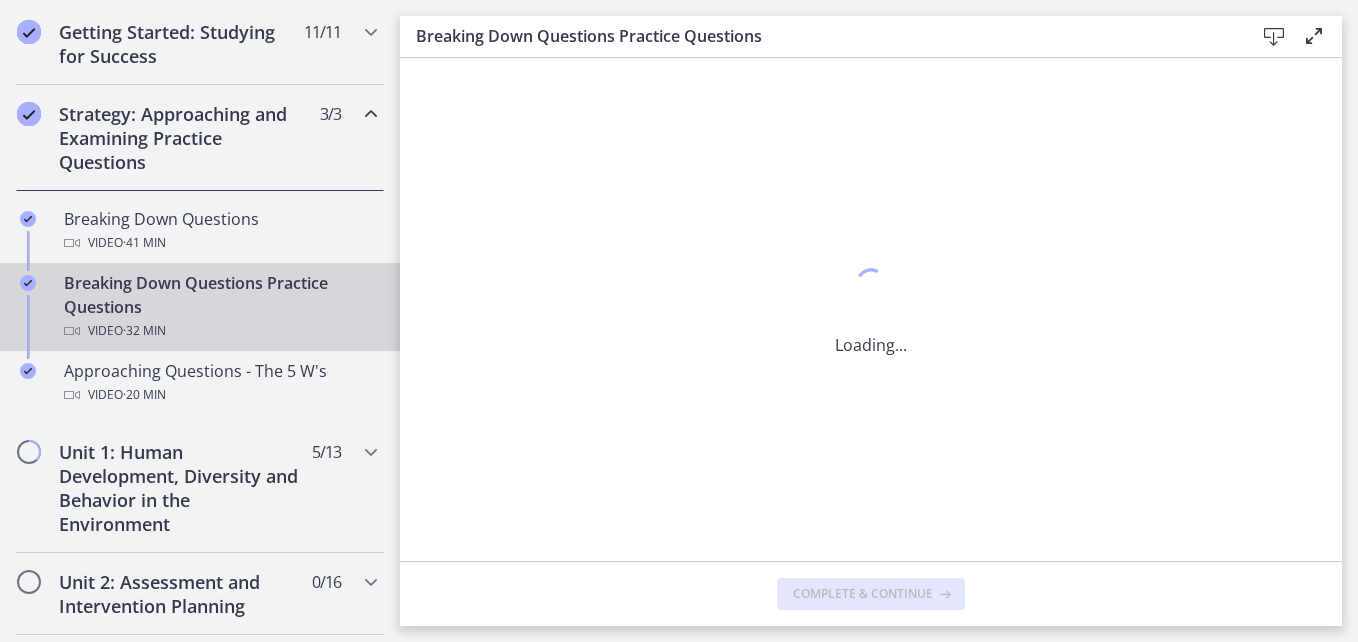 scroll, scrollTop: 0, scrollLeft: 0, axis: both 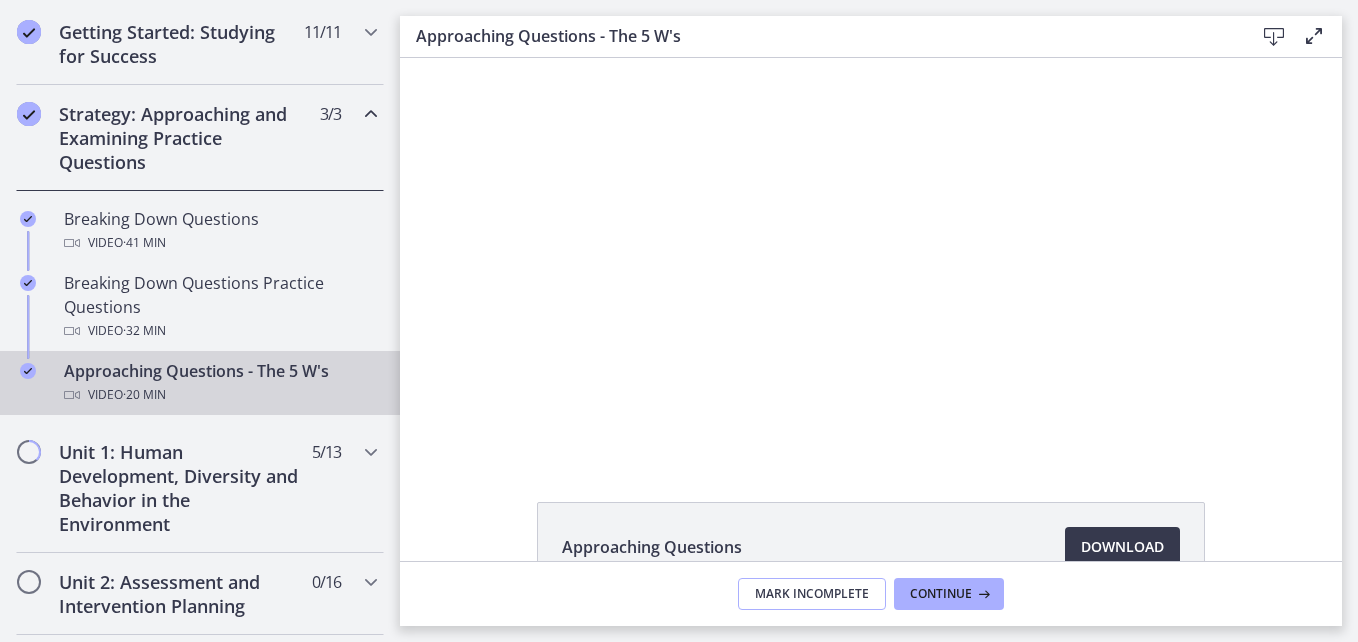 click on "Mark Incomplete" at bounding box center (812, 594) 